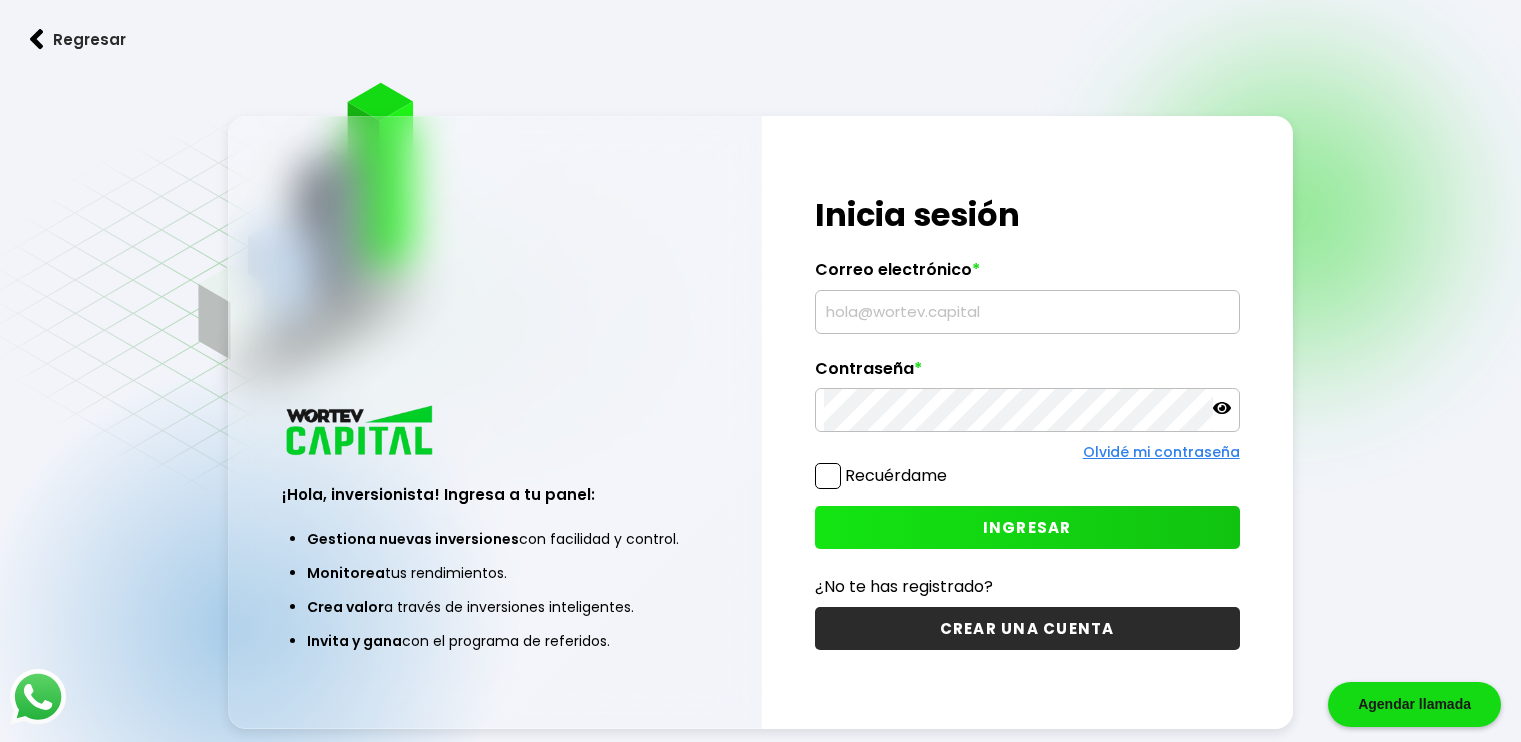 click on "¡Hola, inversionista! Ingresa tus credenciales para iniciar sesión Inicia sesión Correo electrónico * Contraseña * Olvidé mi contraseña Recuérdame INGRESAR ¿No te has registrado? CREAR UNA CUENTA" at bounding box center (1027, 422) 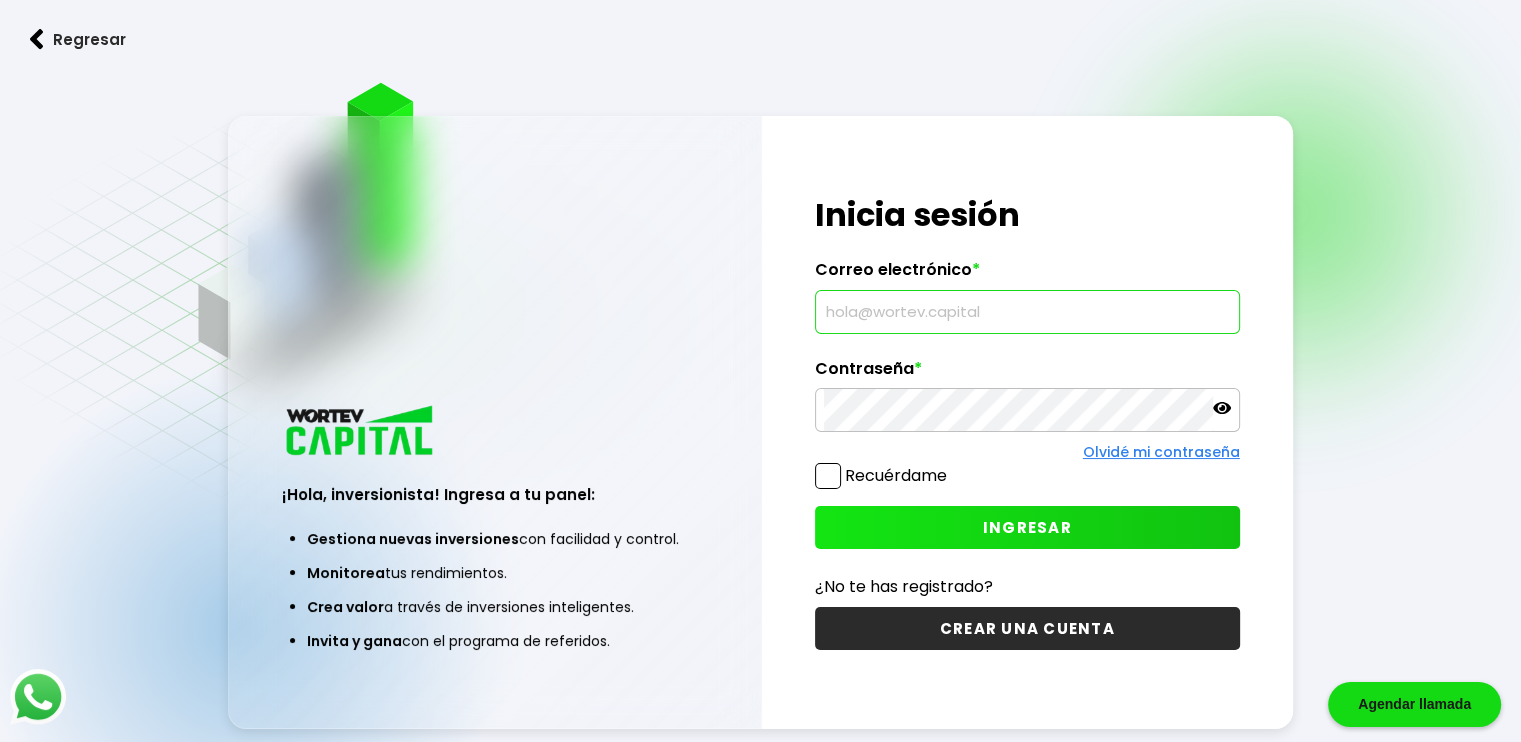 click at bounding box center (1027, 312) 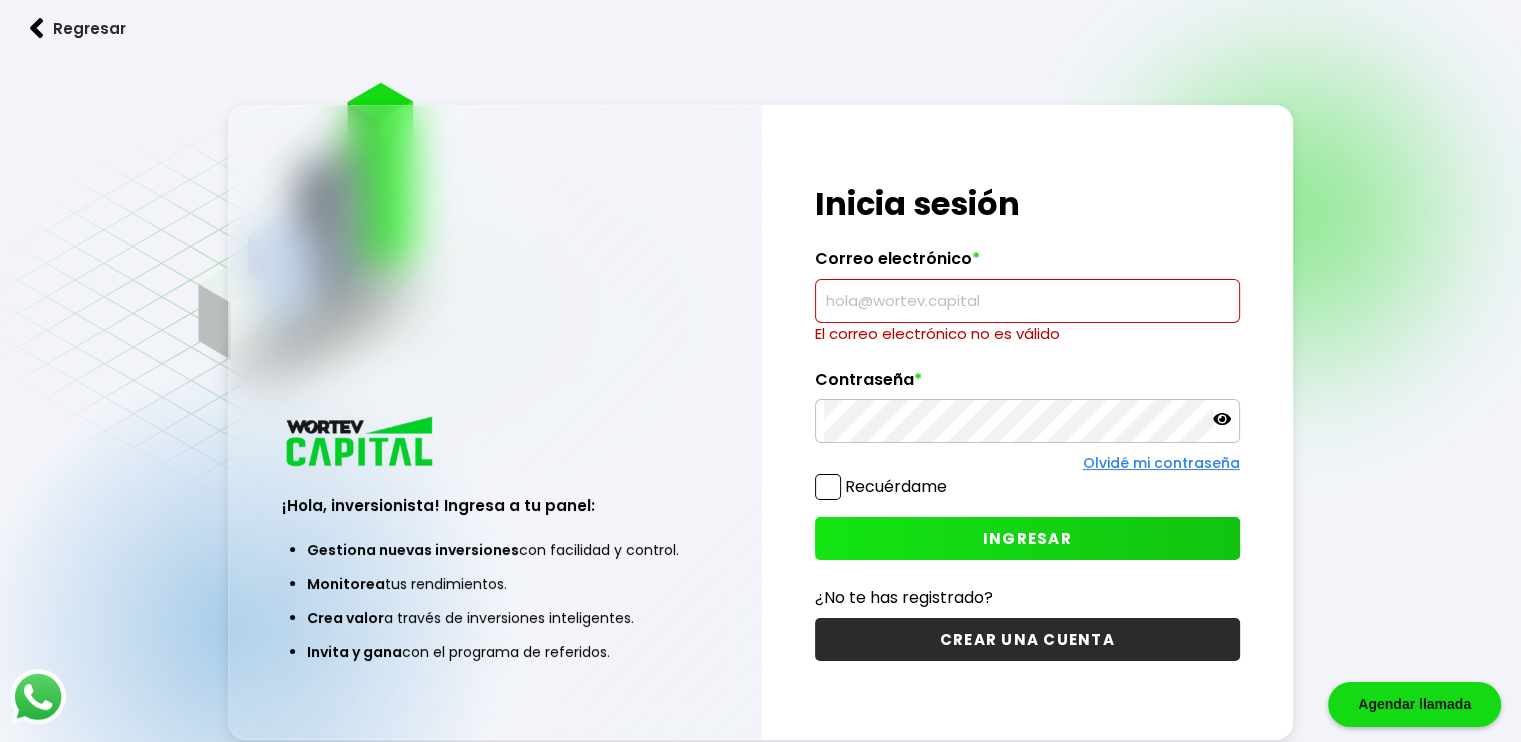 type on "[EMAIL]" 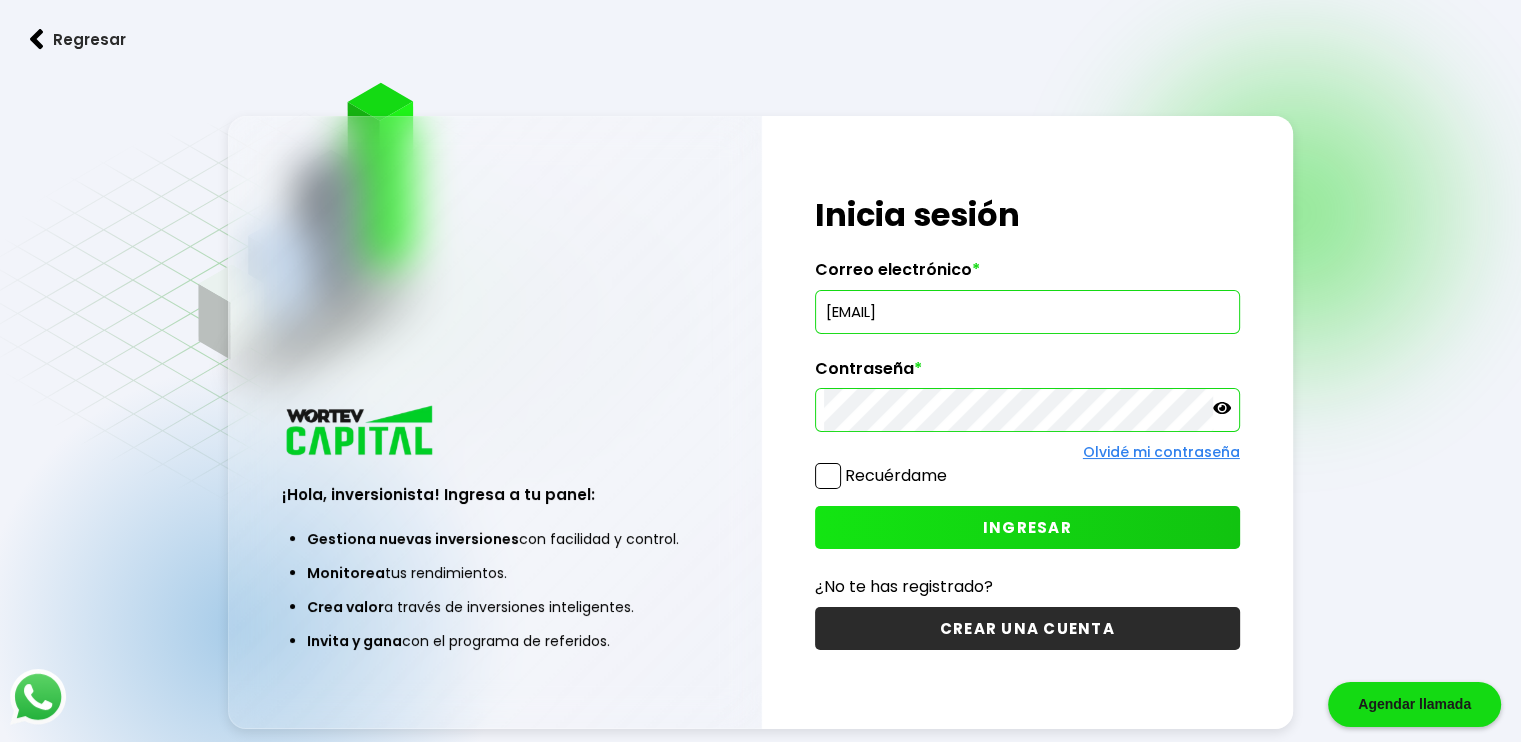 click on "INGRESAR" at bounding box center [1027, 527] 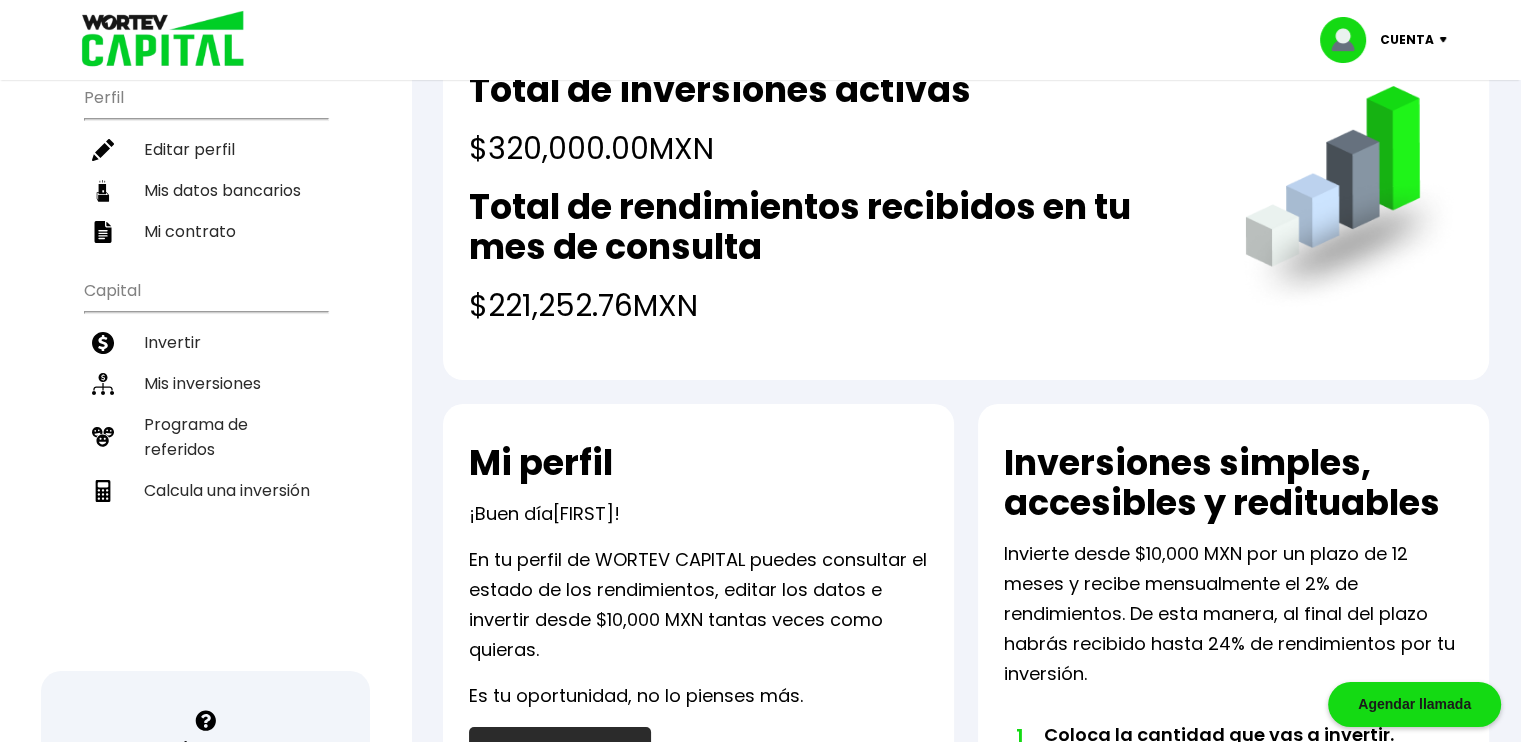 scroll, scrollTop: 0, scrollLeft: 0, axis: both 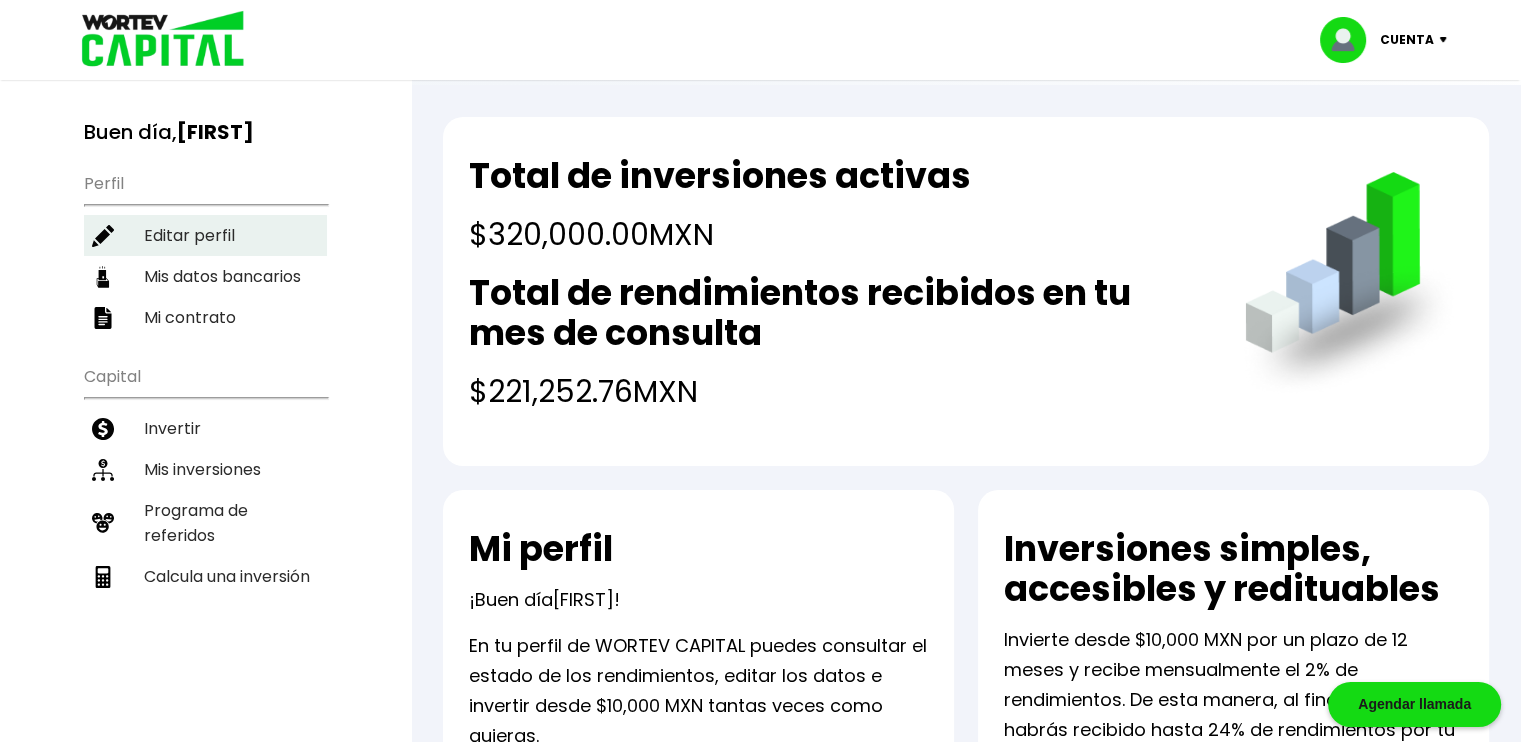 click on "Editar perfil" at bounding box center [205, 235] 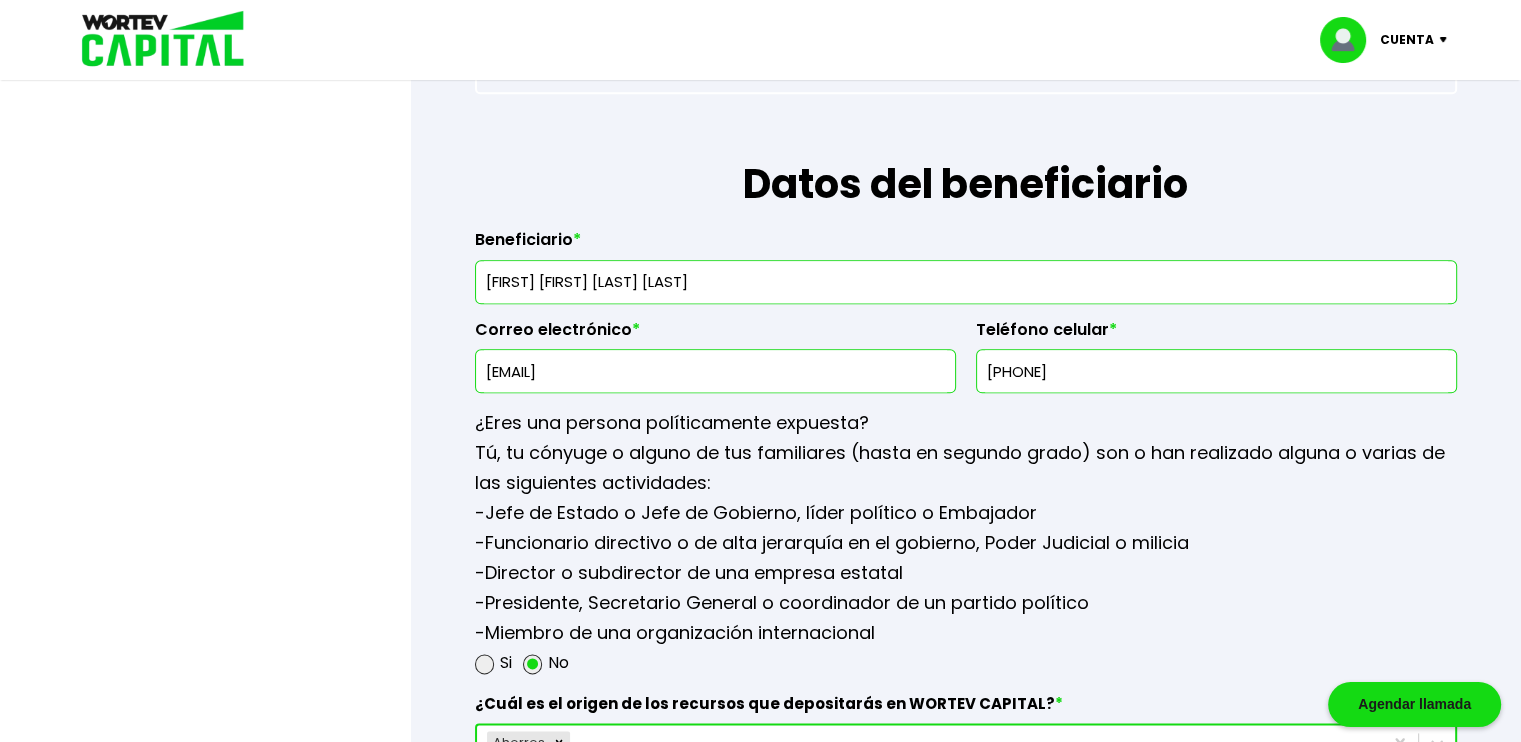 scroll, scrollTop: 2439, scrollLeft: 0, axis: vertical 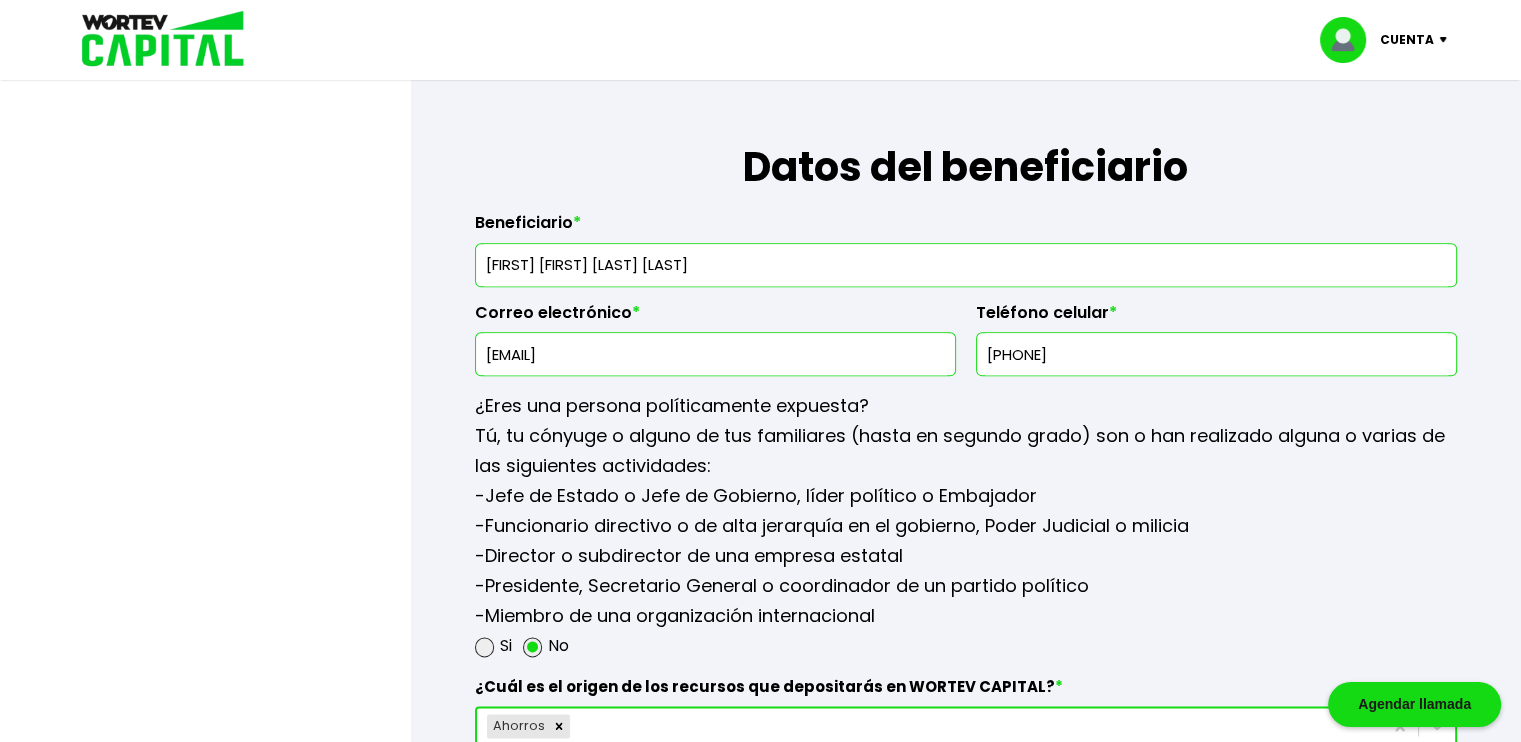 click on "[FIRST] [FIRST] [LAST] [LAST]" at bounding box center (966, 265) 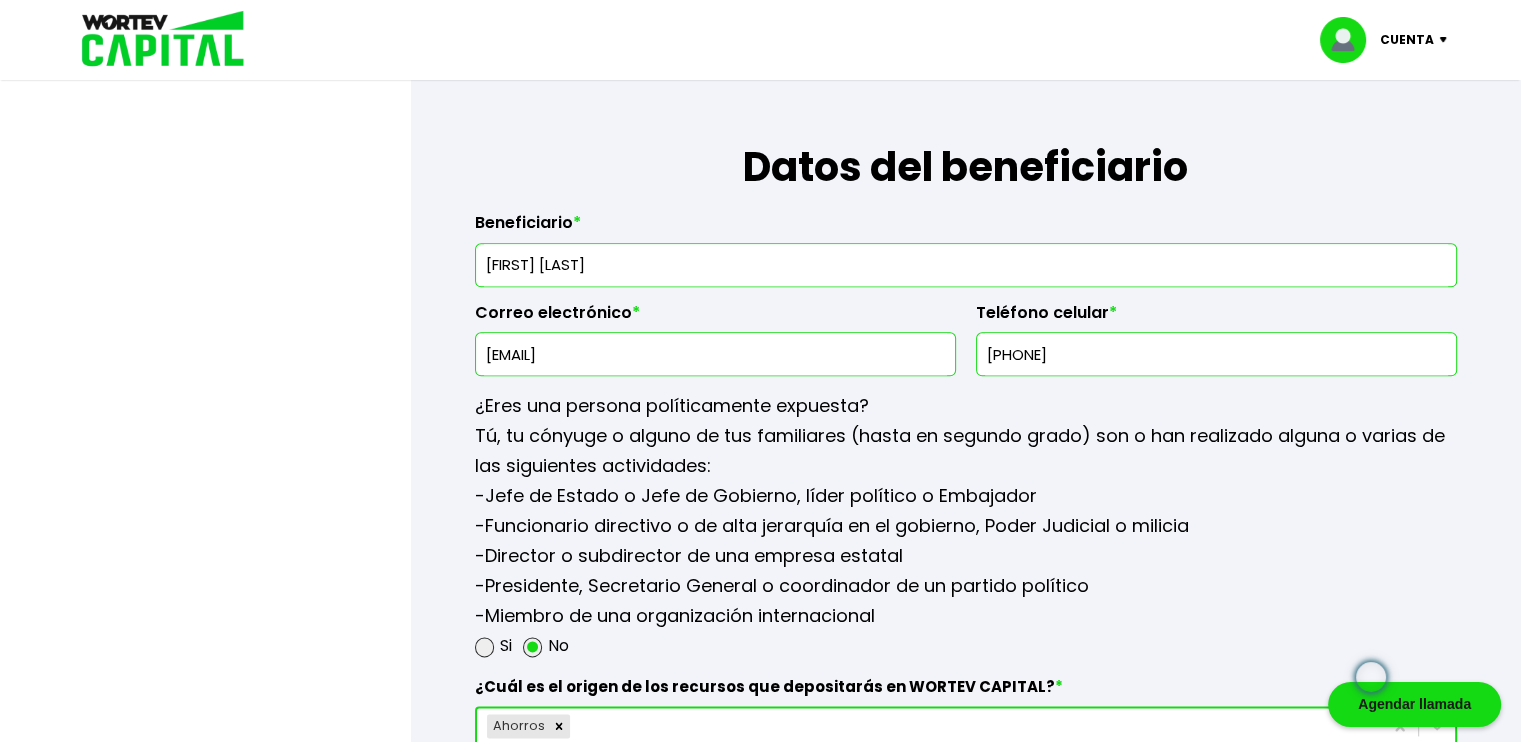 click on "[FIRST] [LAST]" at bounding box center [966, 265] 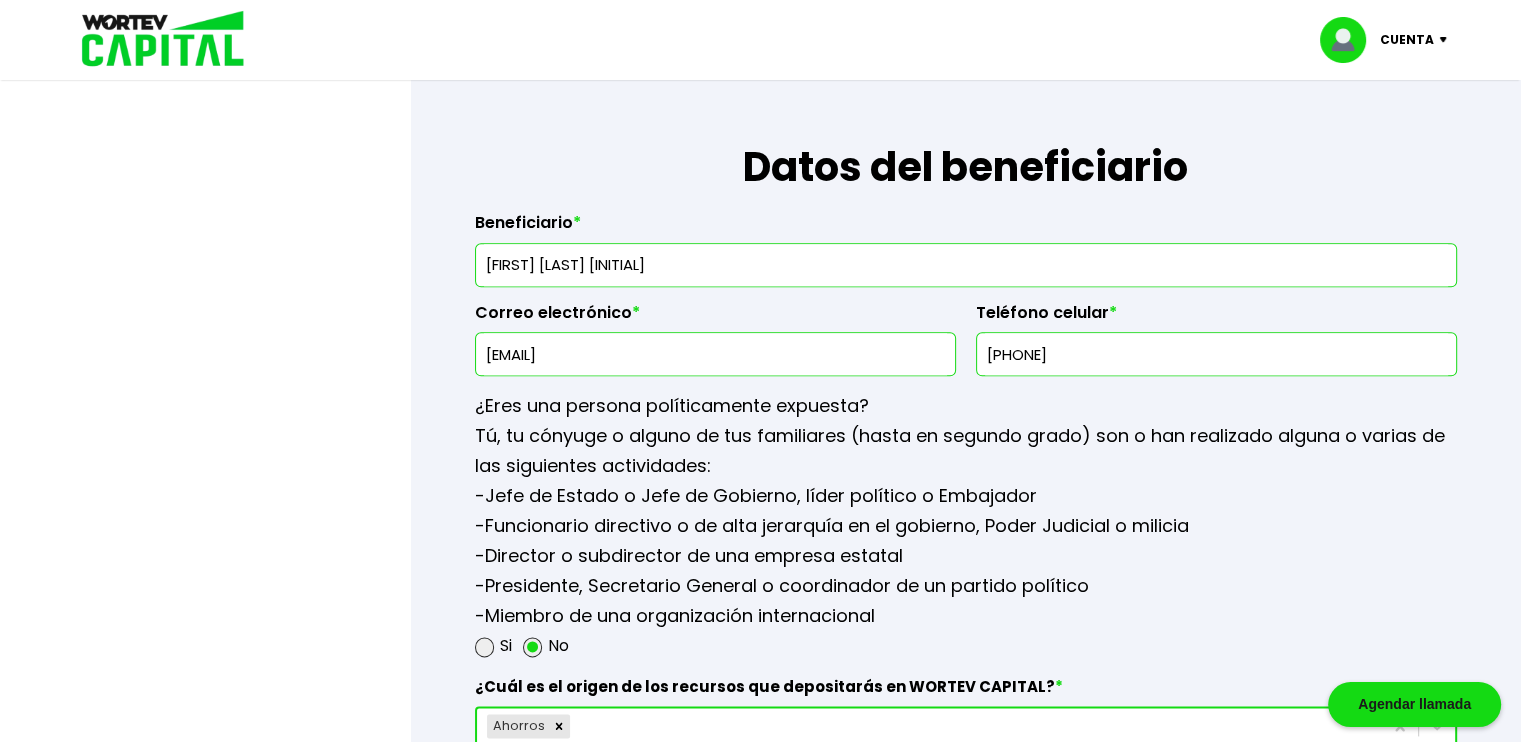 type on "[FIRST] [LAST] [INITIAL]" 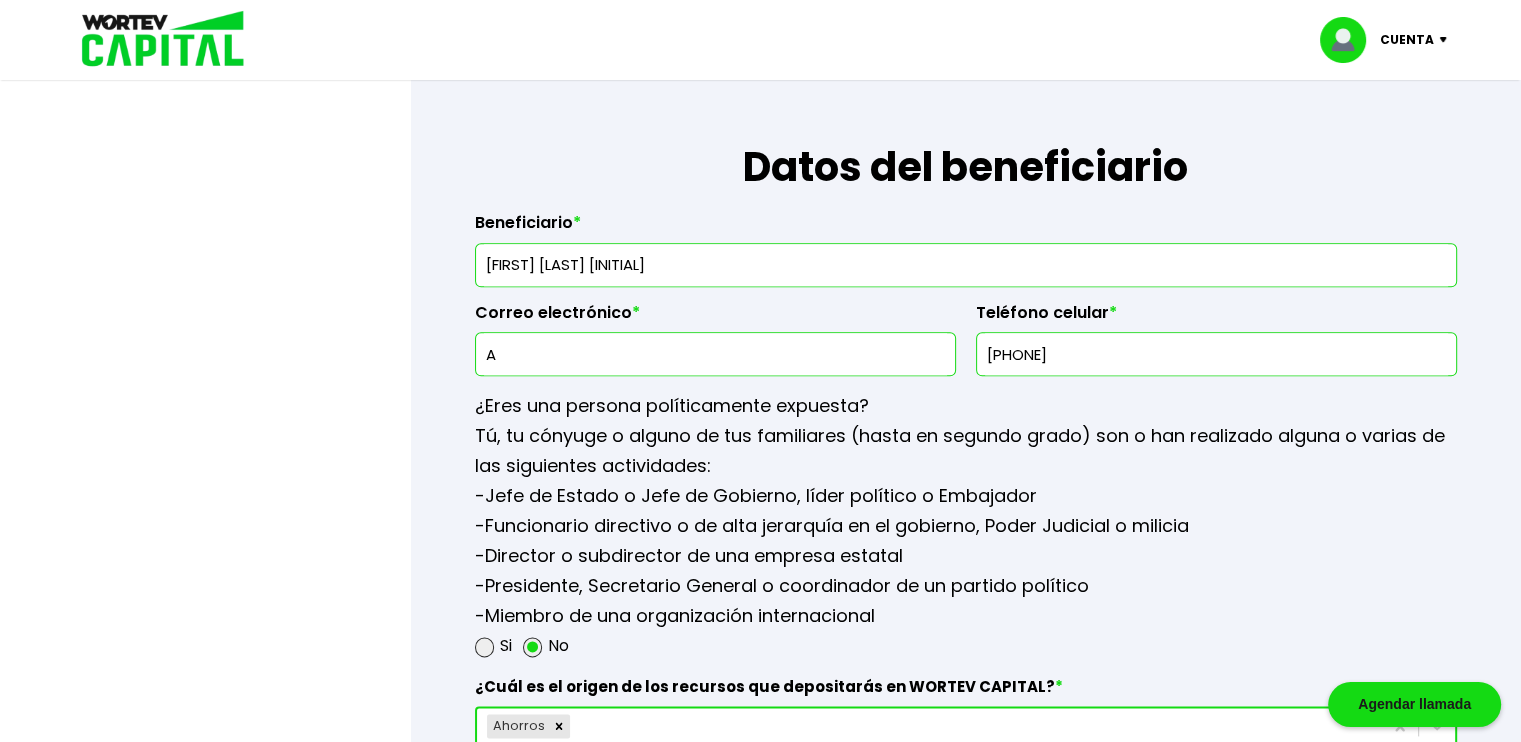 type on "A" 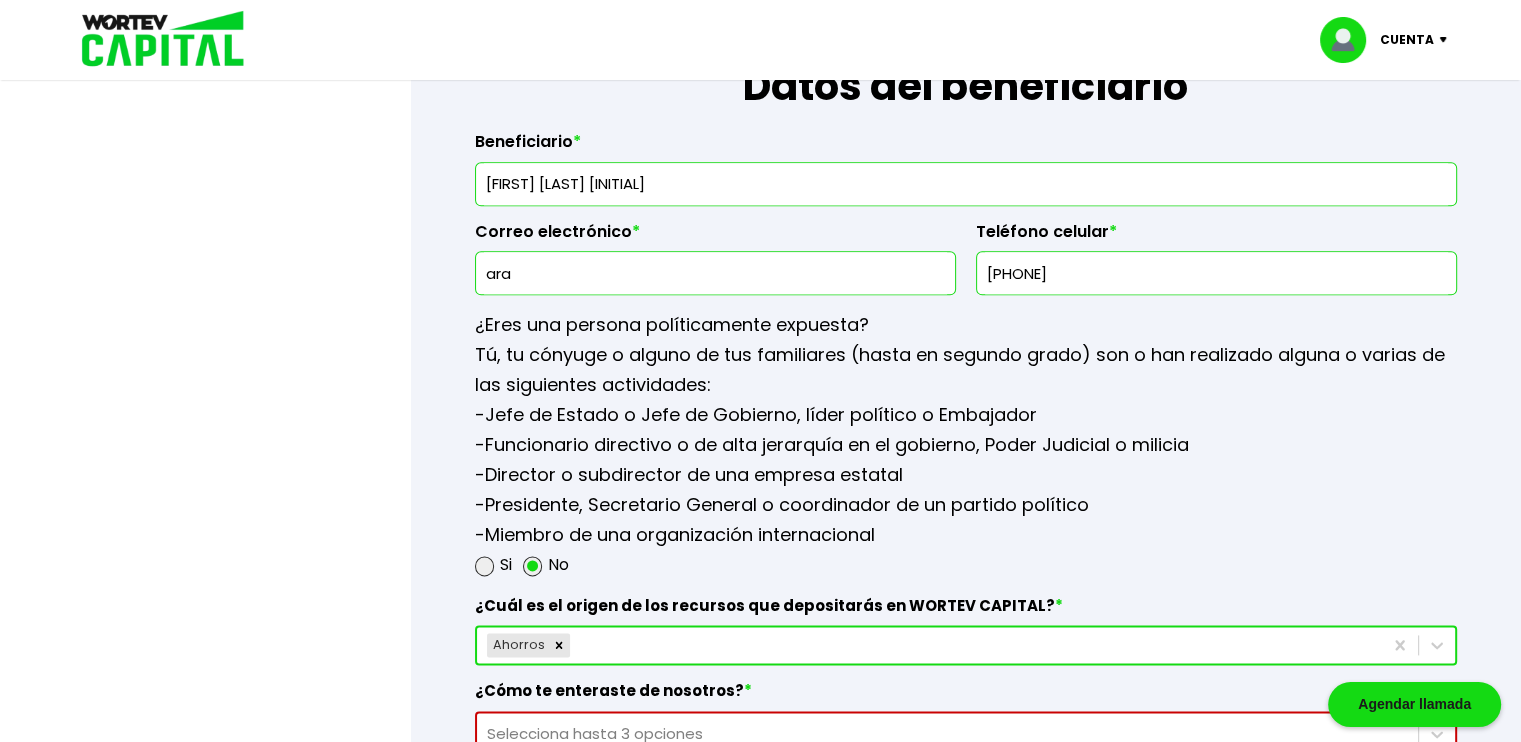 scroll, scrollTop: 2508, scrollLeft: 0, axis: vertical 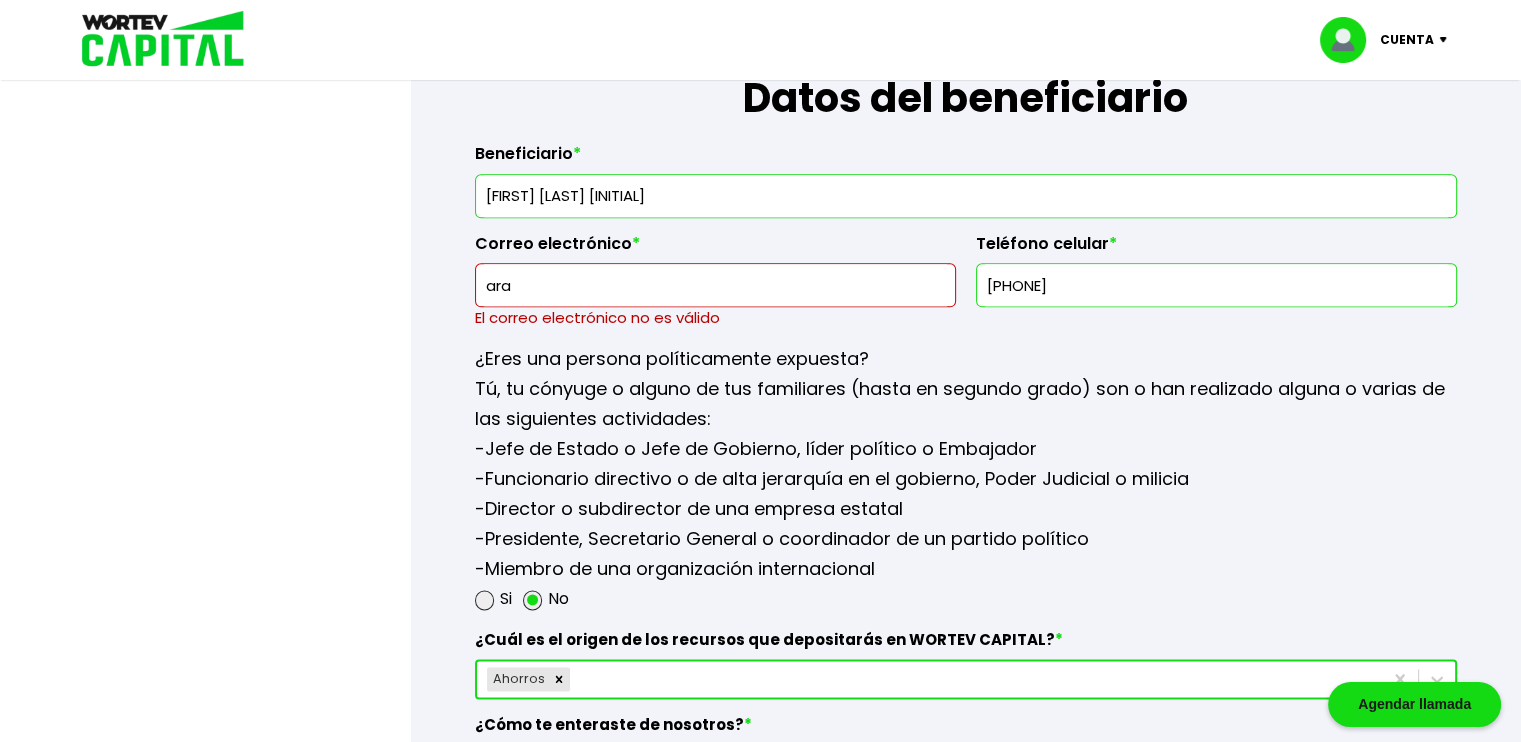 drag, startPoint x: 632, startPoint y: 271, endPoint x: 436, endPoint y: 278, distance: 196.12495 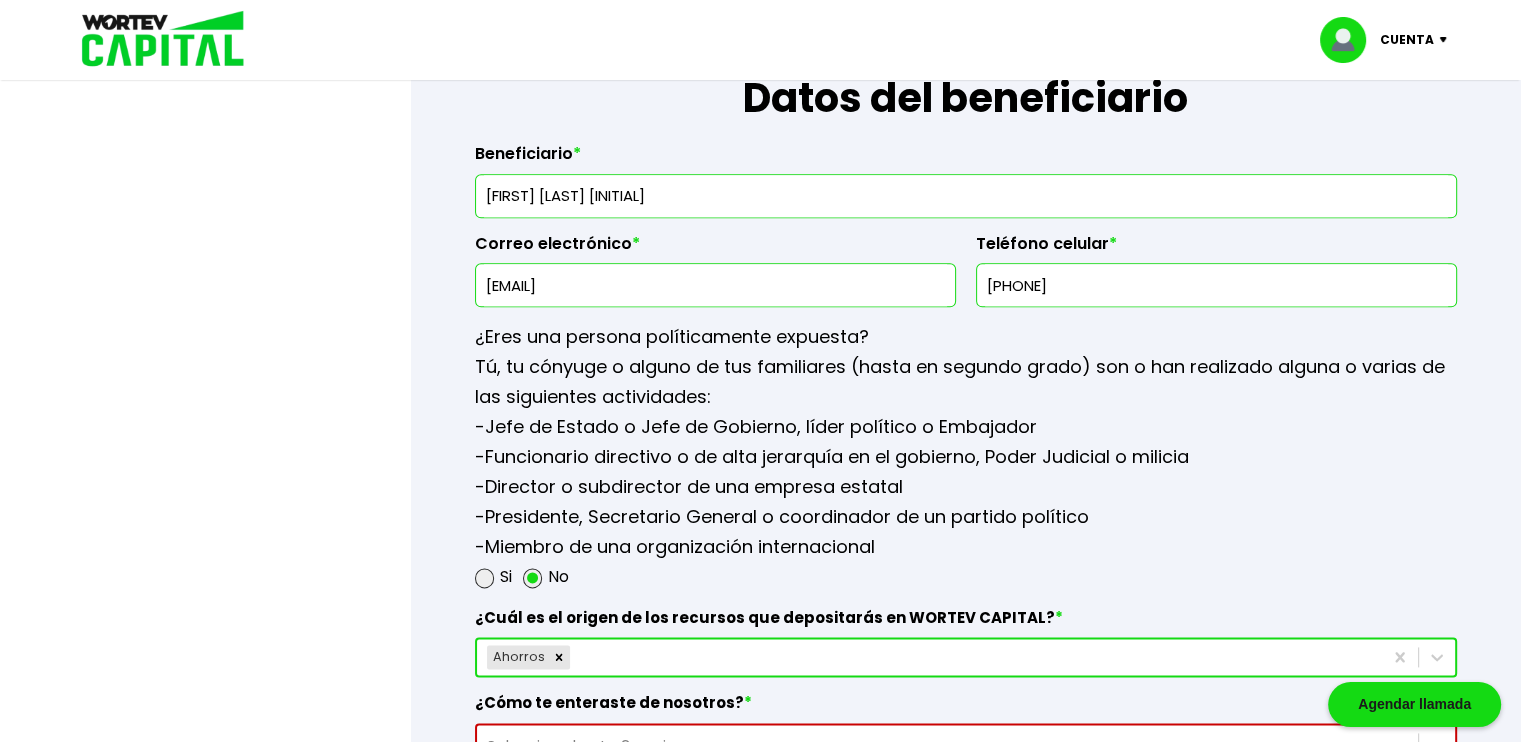 type on "[EMAIL]" 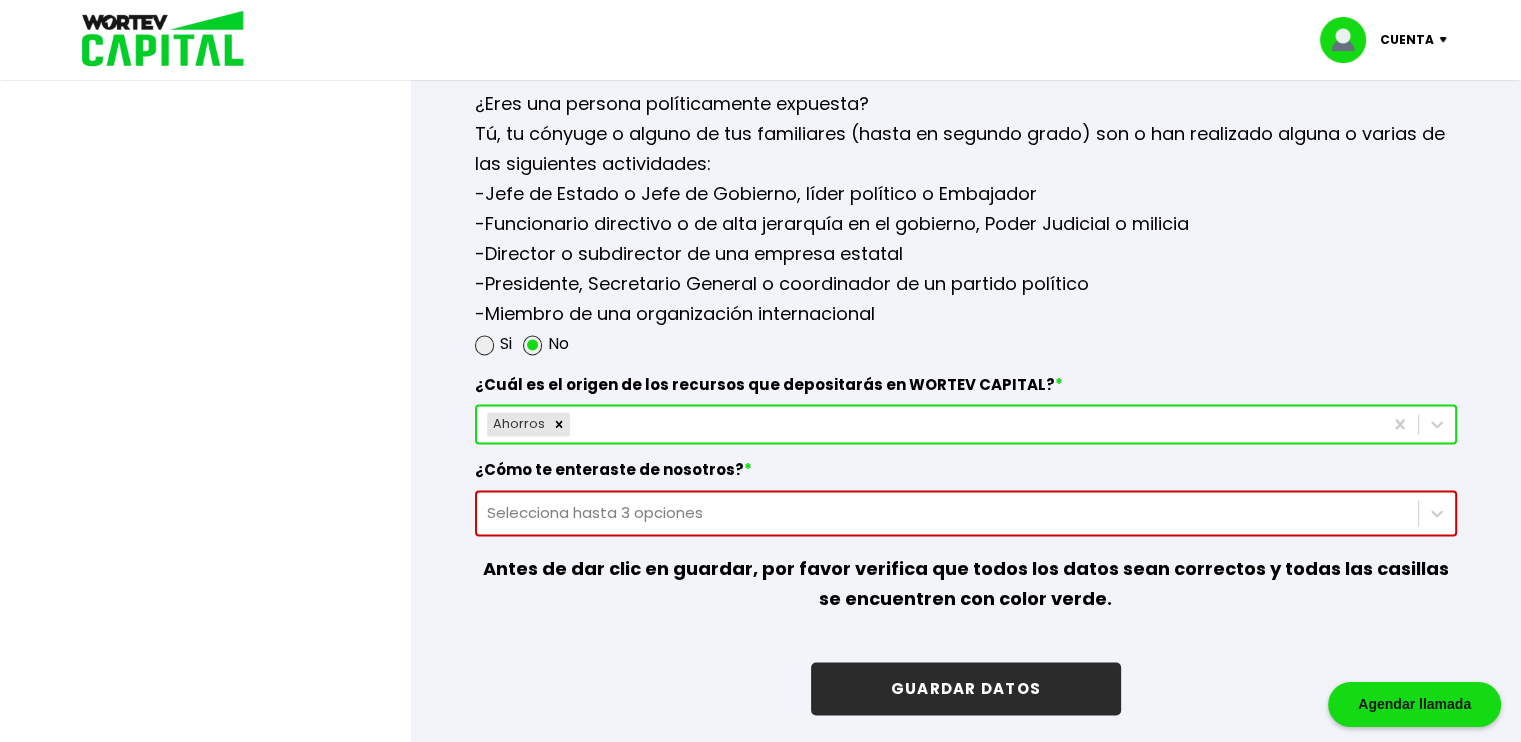 click on "Selecciona hasta 3 opciones" at bounding box center (966, 513) 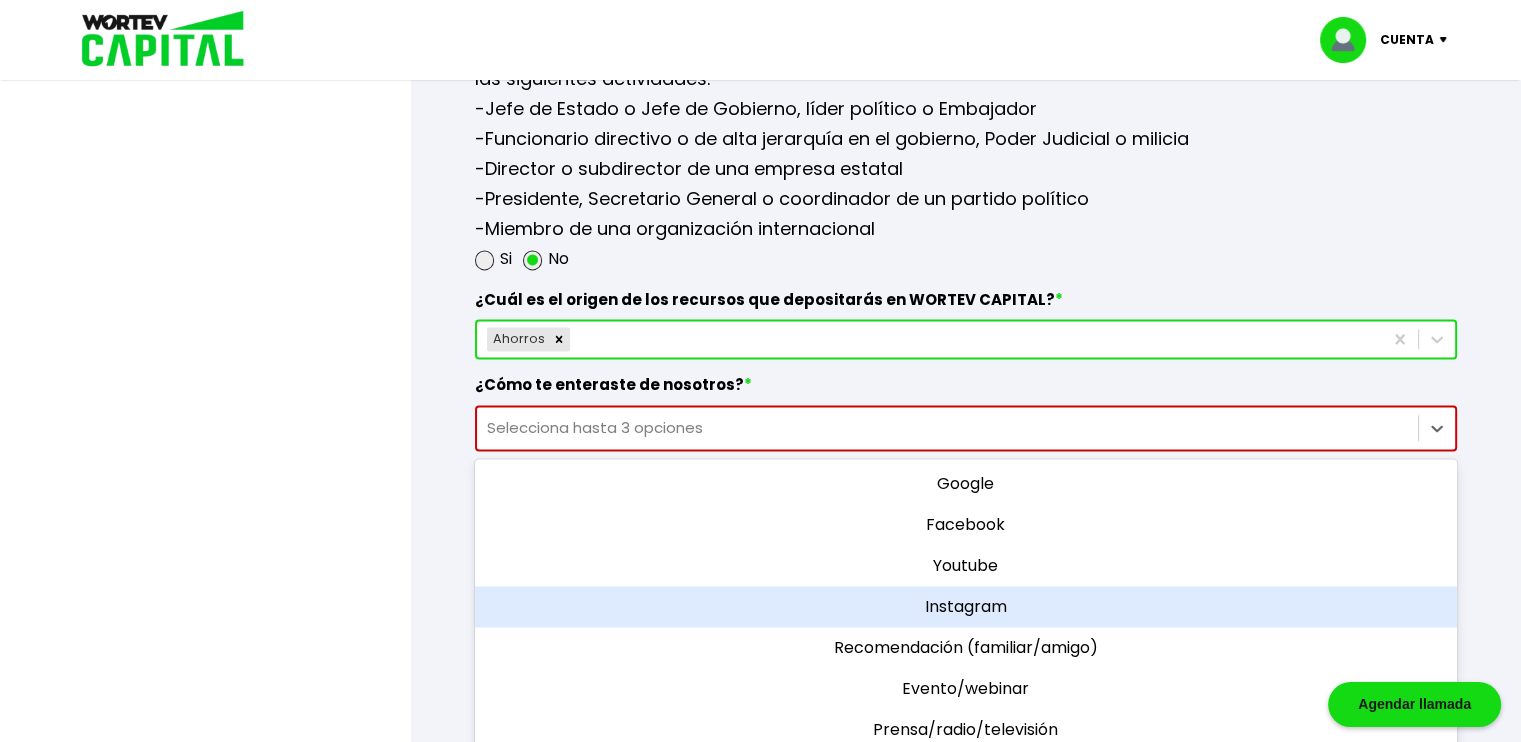 scroll, scrollTop: 2841, scrollLeft: 0, axis: vertical 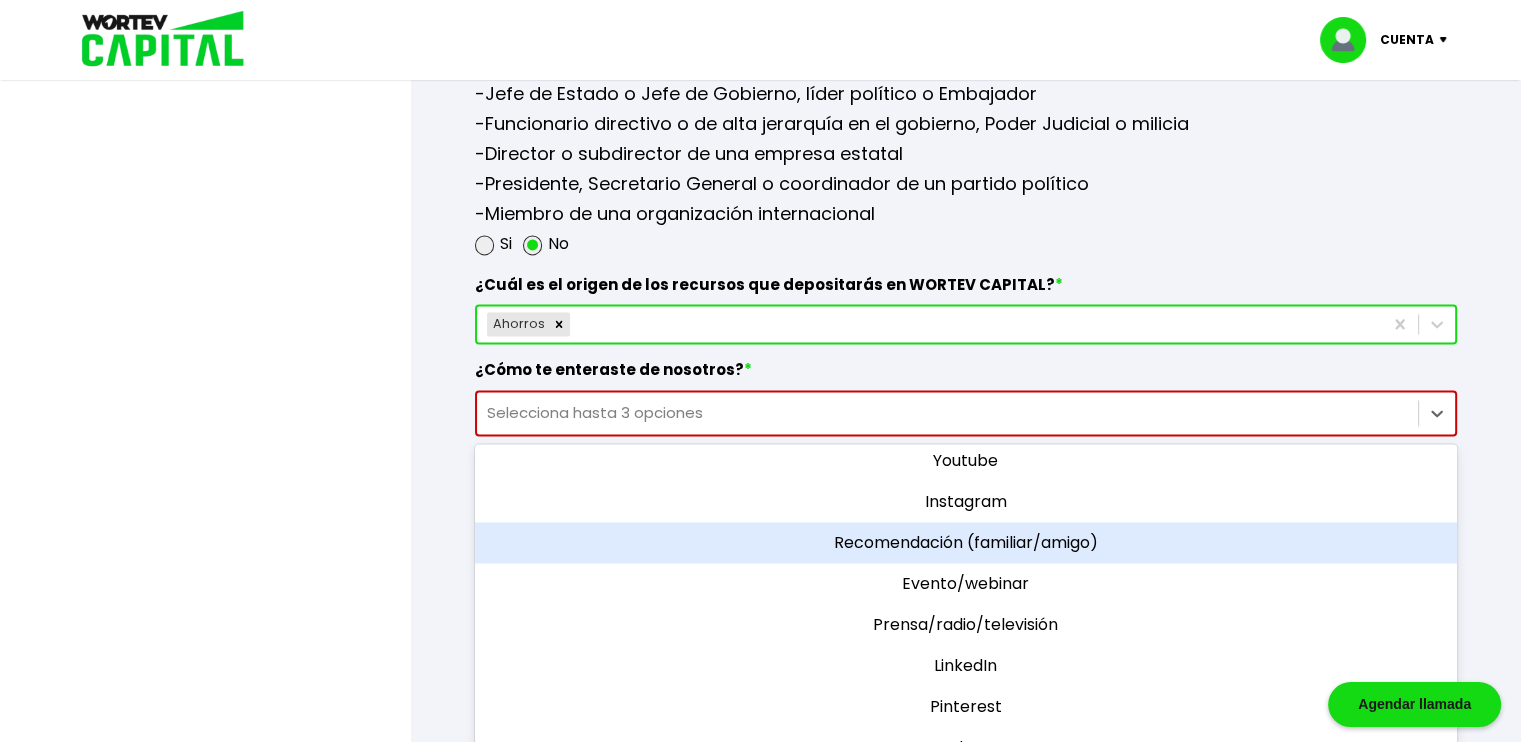click on "Recomendación (familiar/amigo)" at bounding box center [966, 542] 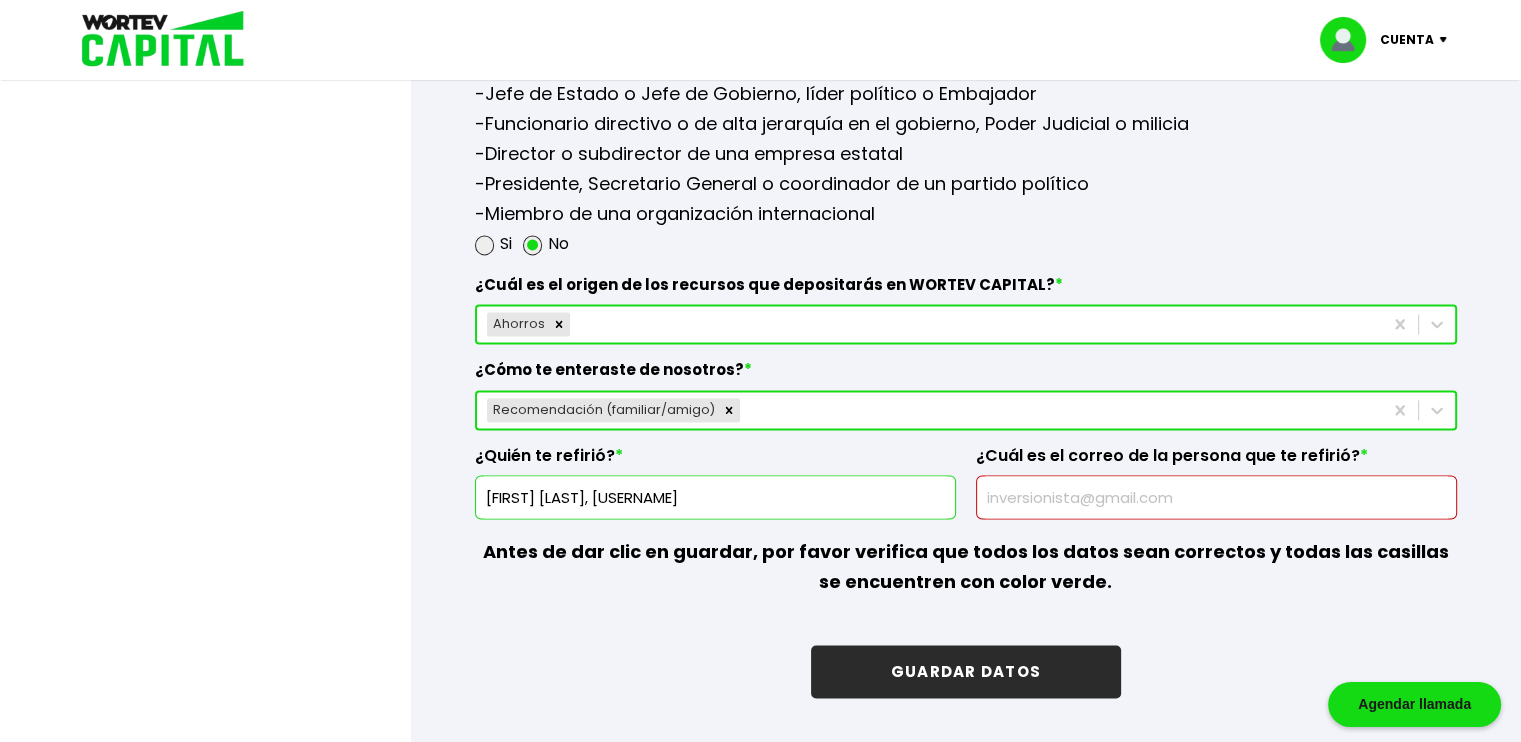 click at bounding box center [1216, 497] 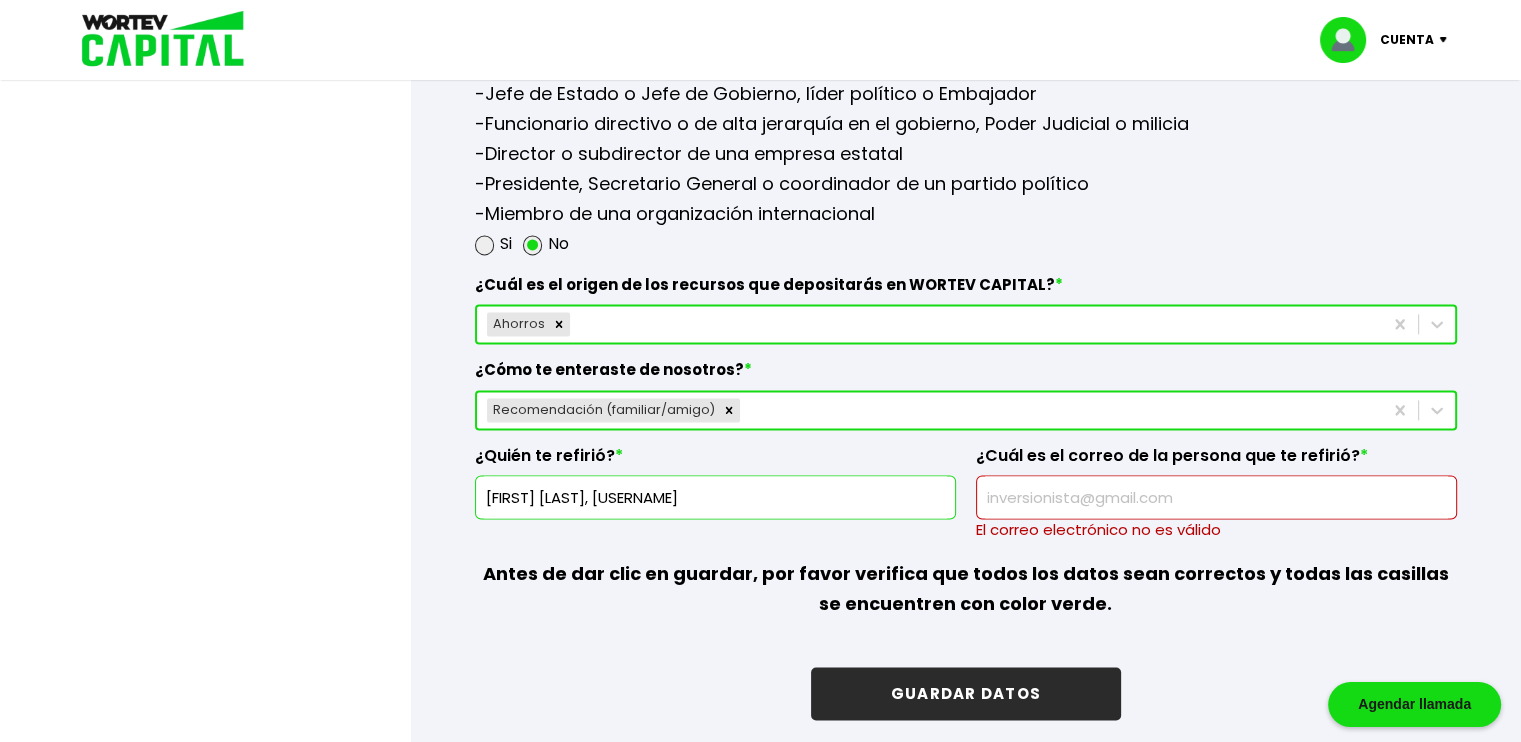 click on "[FIRST] [LAST], [USERNAME]" at bounding box center [715, 497] 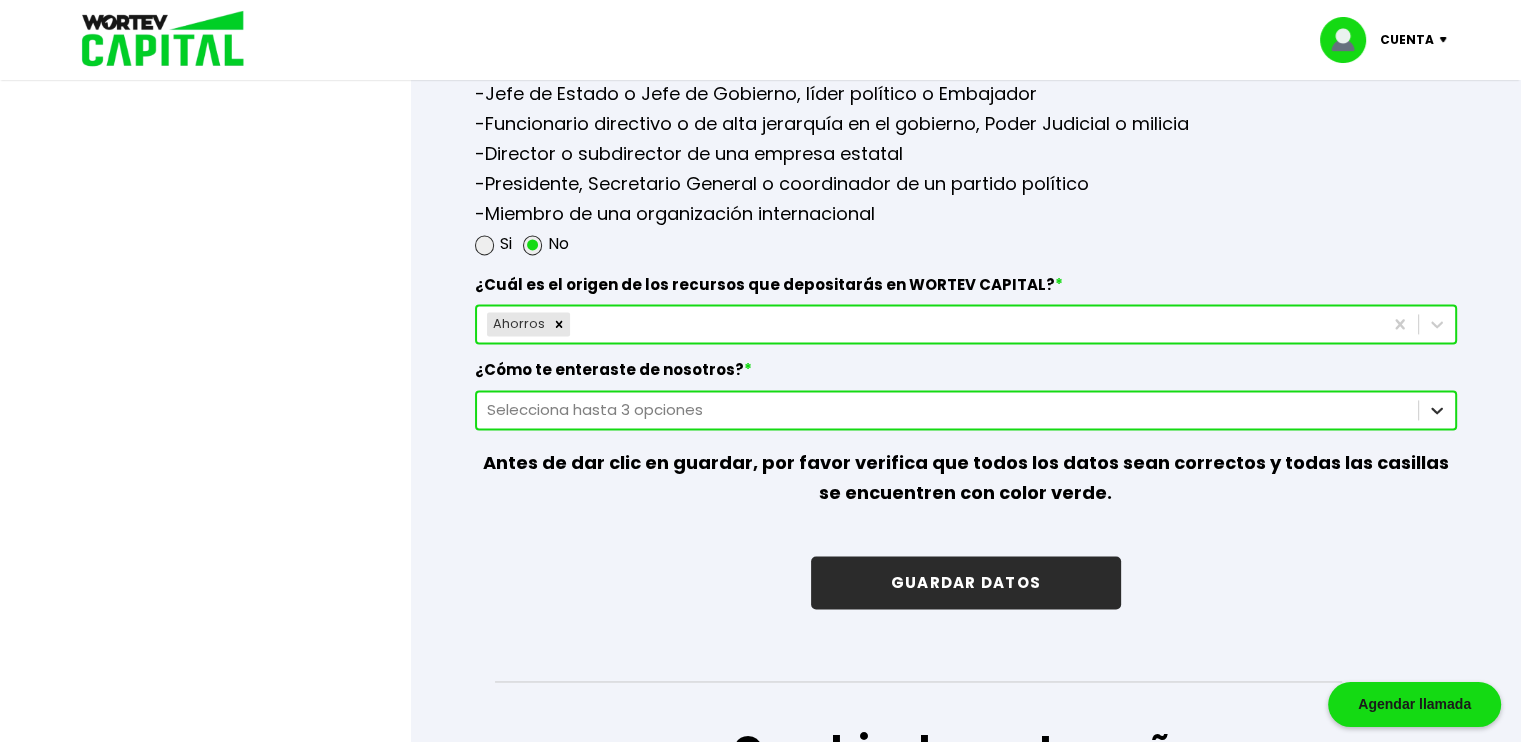 click 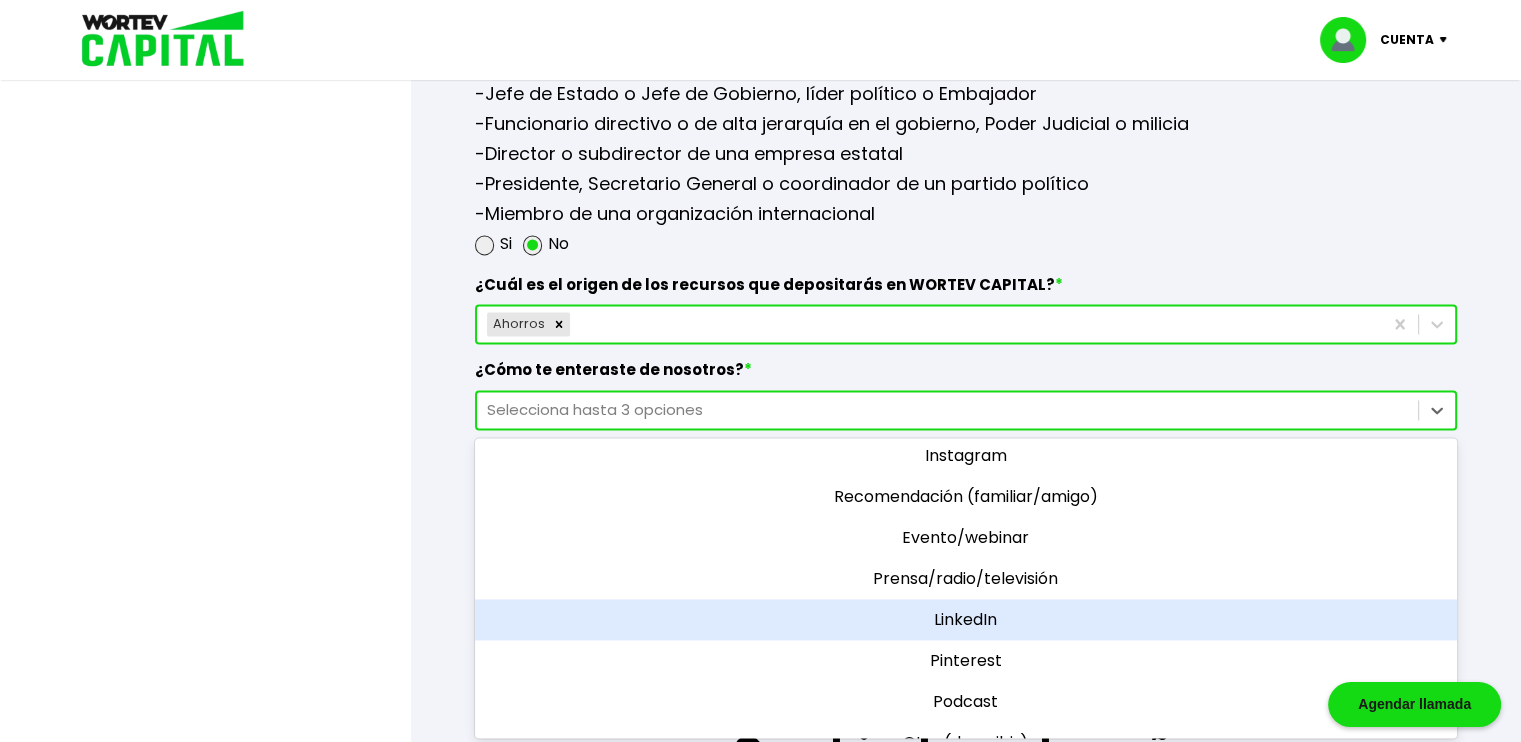 scroll, scrollTop: 148, scrollLeft: 0, axis: vertical 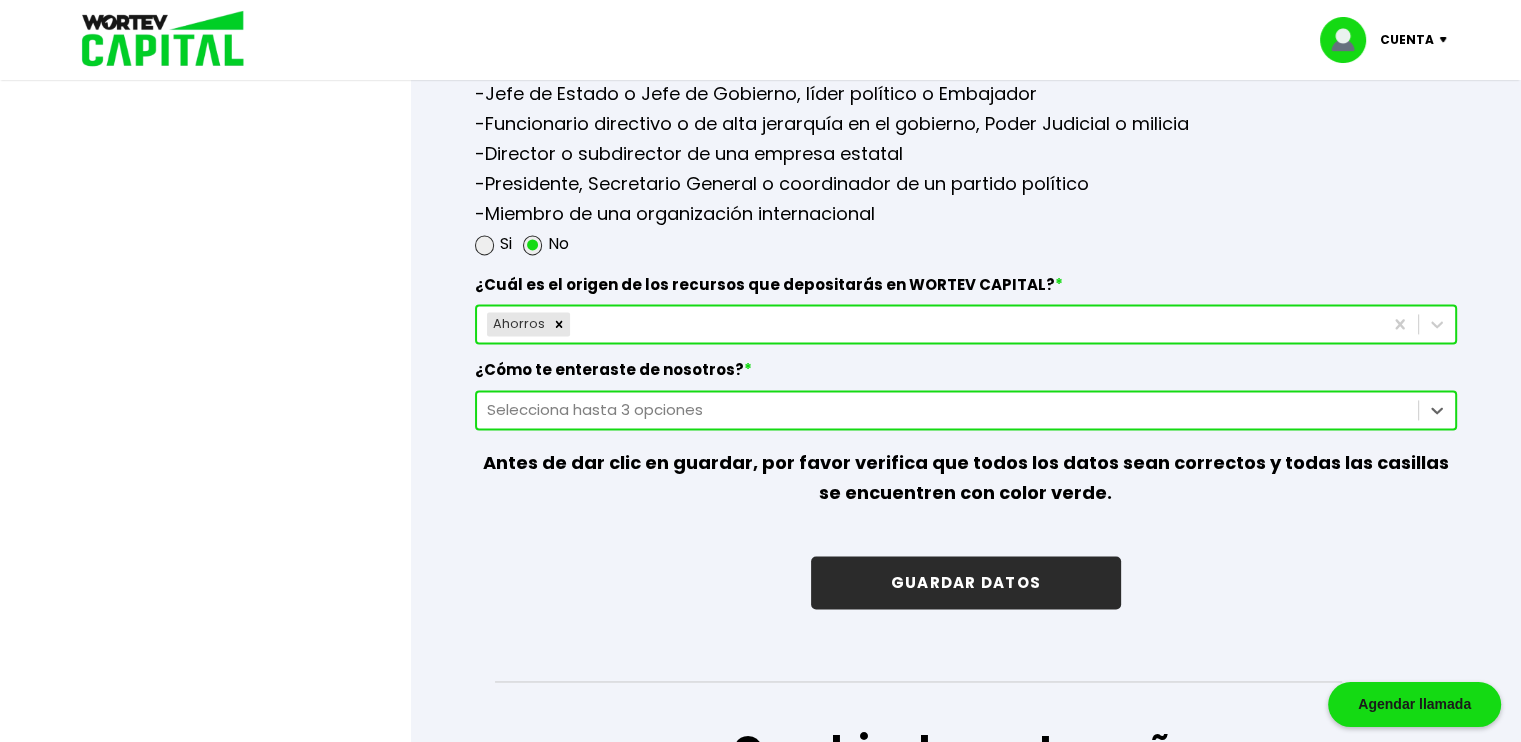 click on "Selecciona hasta 3 opciones" at bounding box center (947, 409) 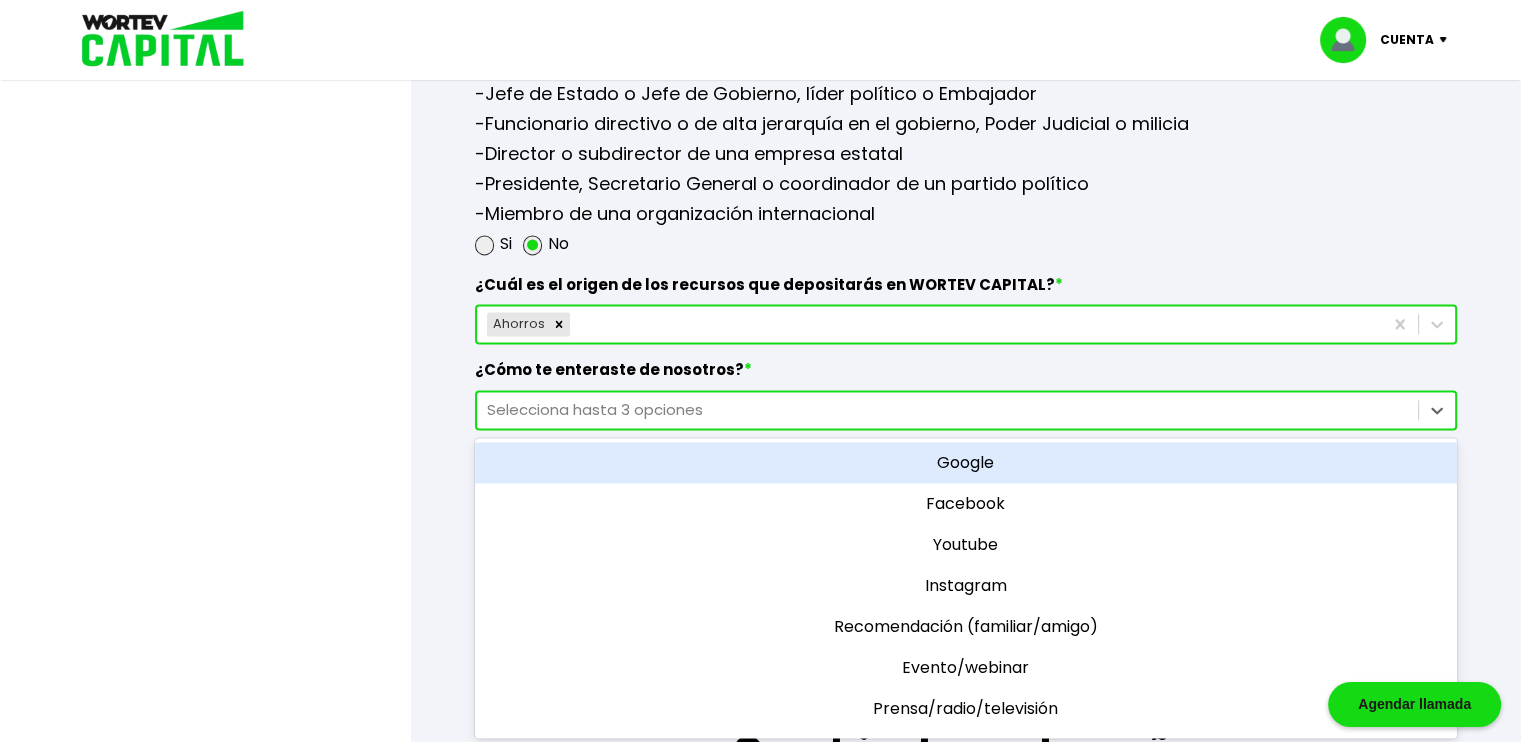 click on "Google" at bounding box center [966, 462] 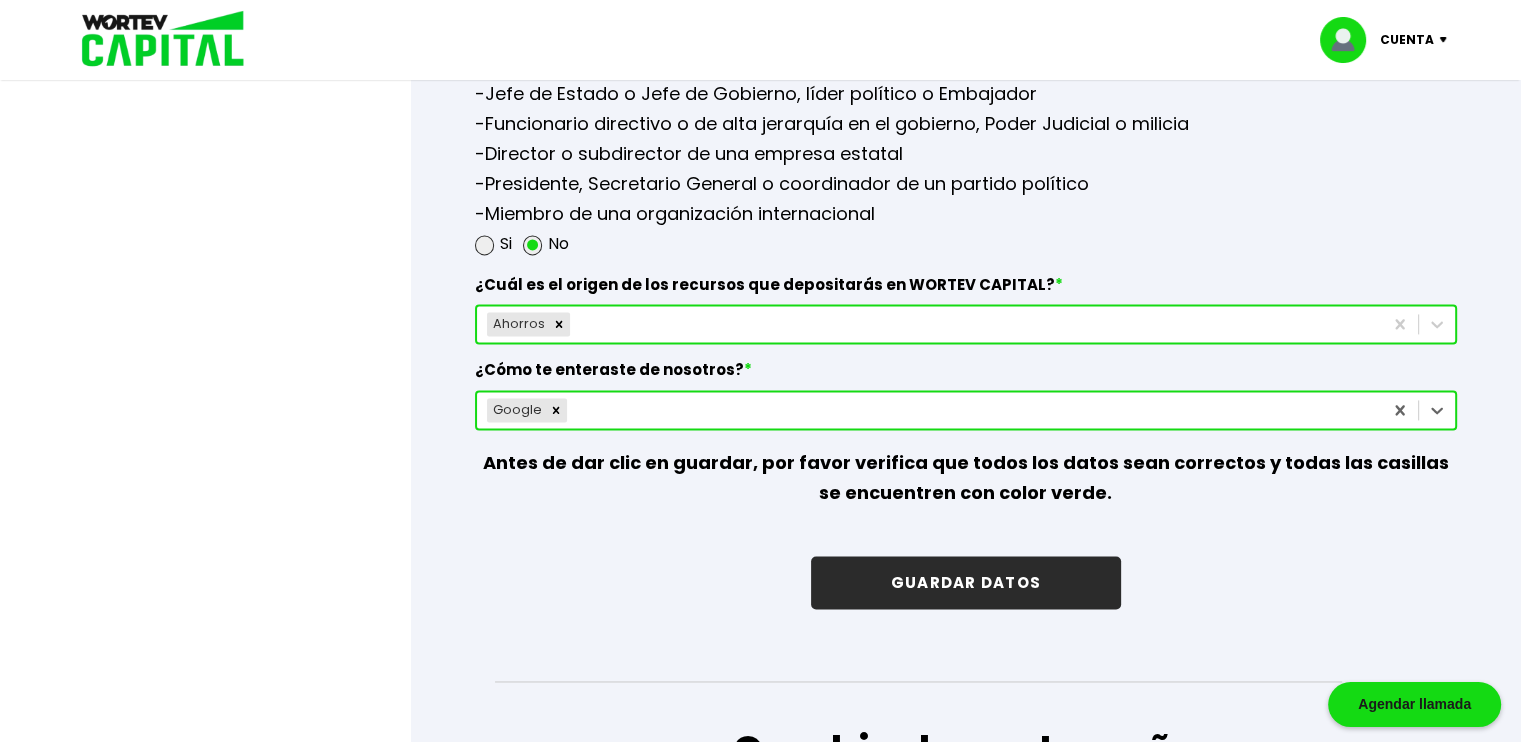 click on "GUARDAR DATOS" at bounding box center (966, 582) 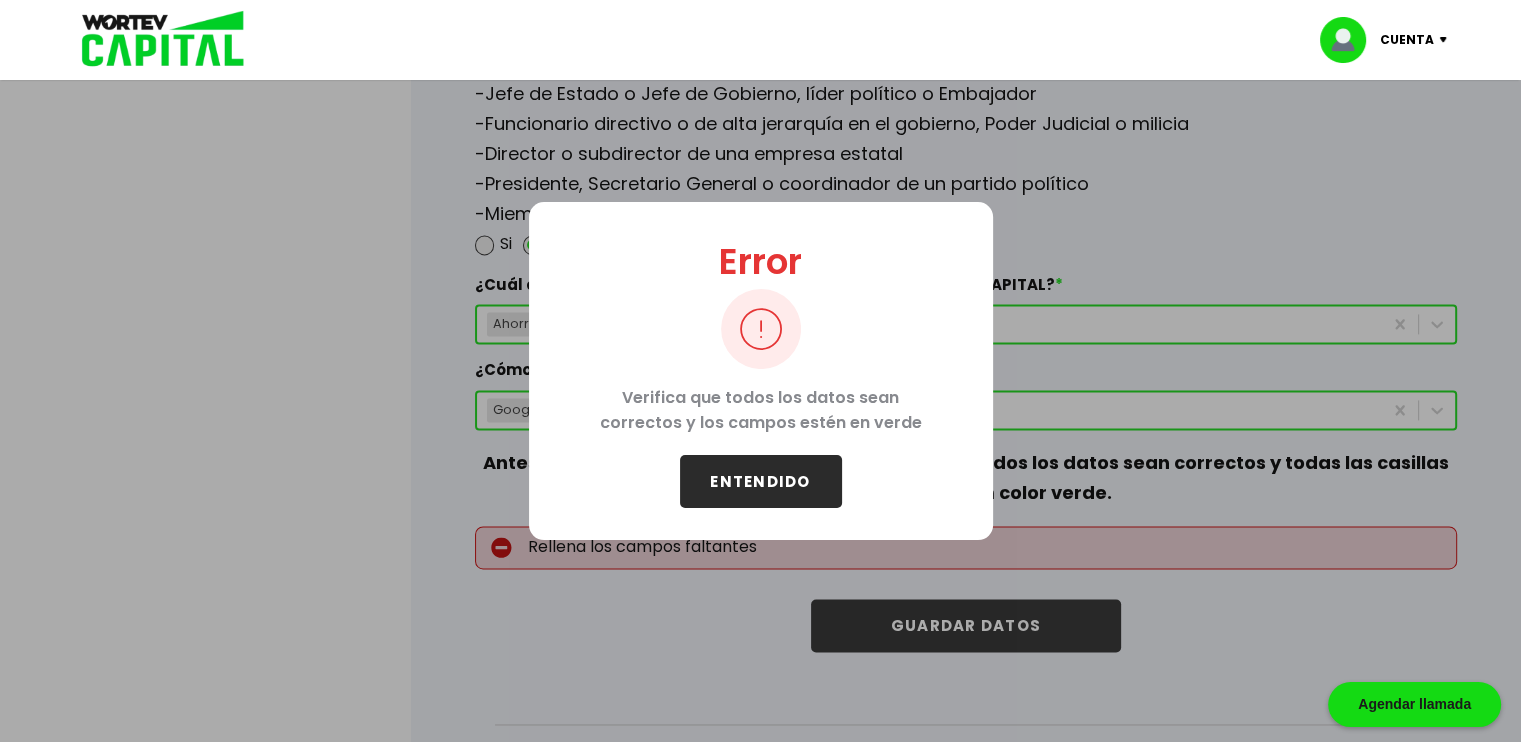 click on "ENTENDIDO" at bounding box center (761, 481) 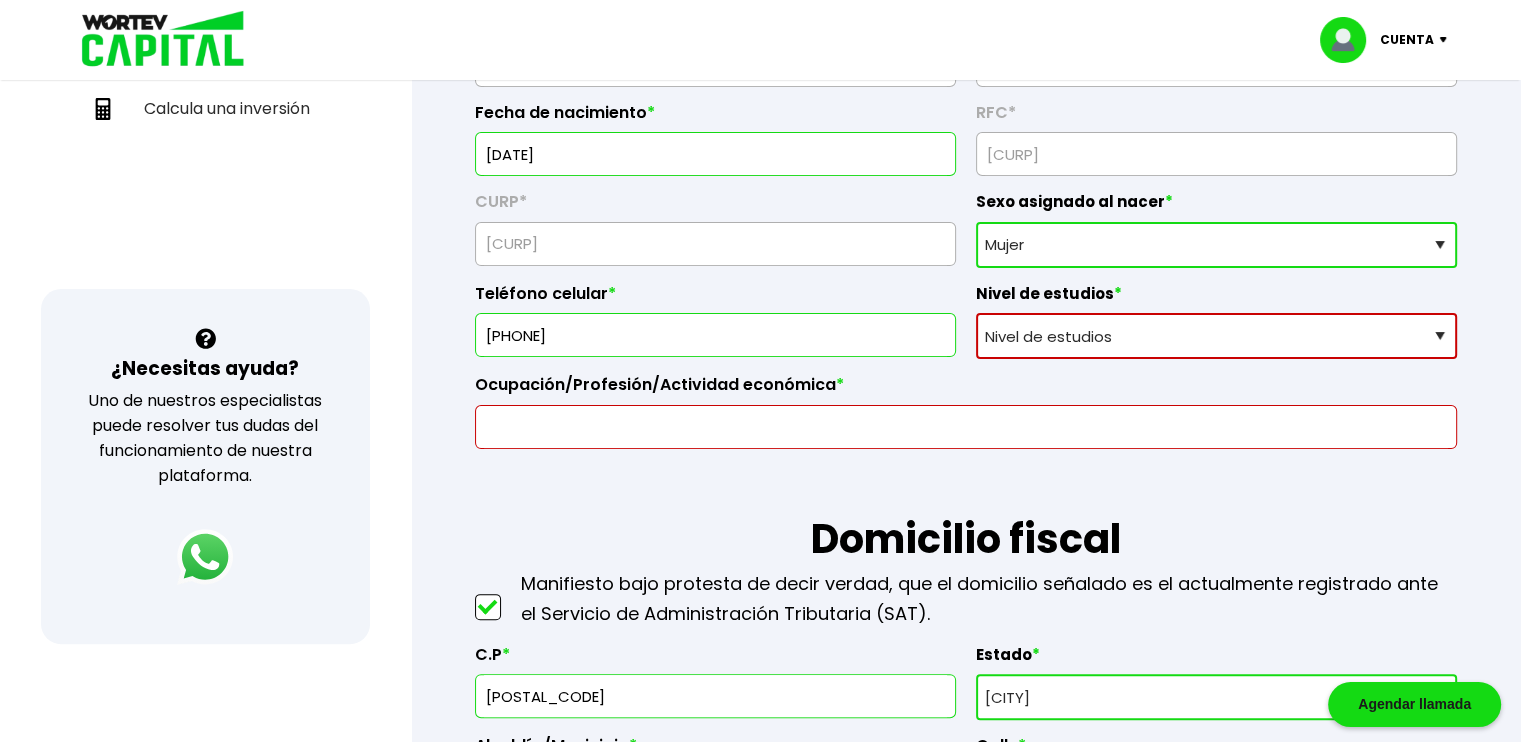 scroll, scrollTop: 472, scrollLeft: 0, axis: vertical 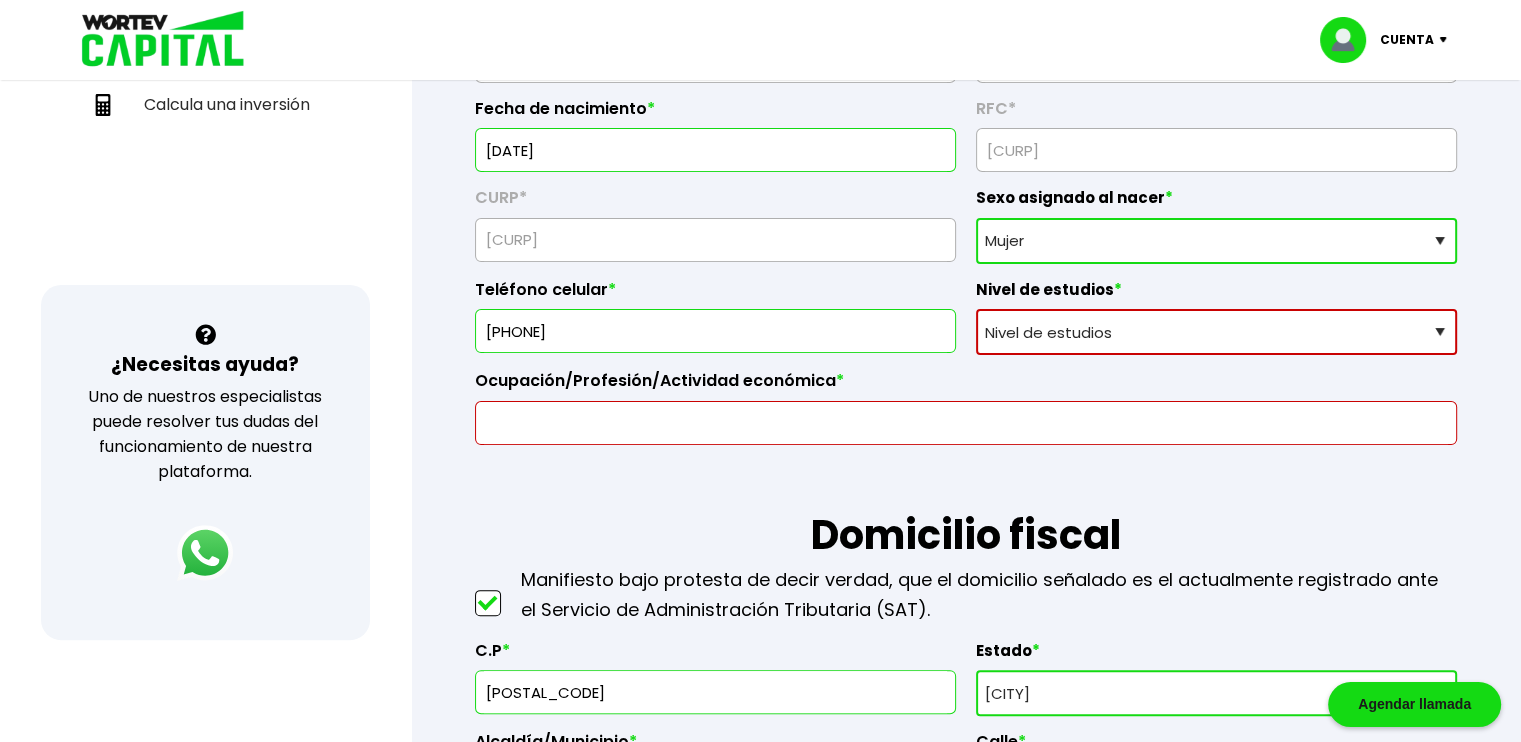 click on "Nivel de estudios Primaria Secundaria Bachillerato Licenciatura Posgrado" at bounding box center (1216, 332) 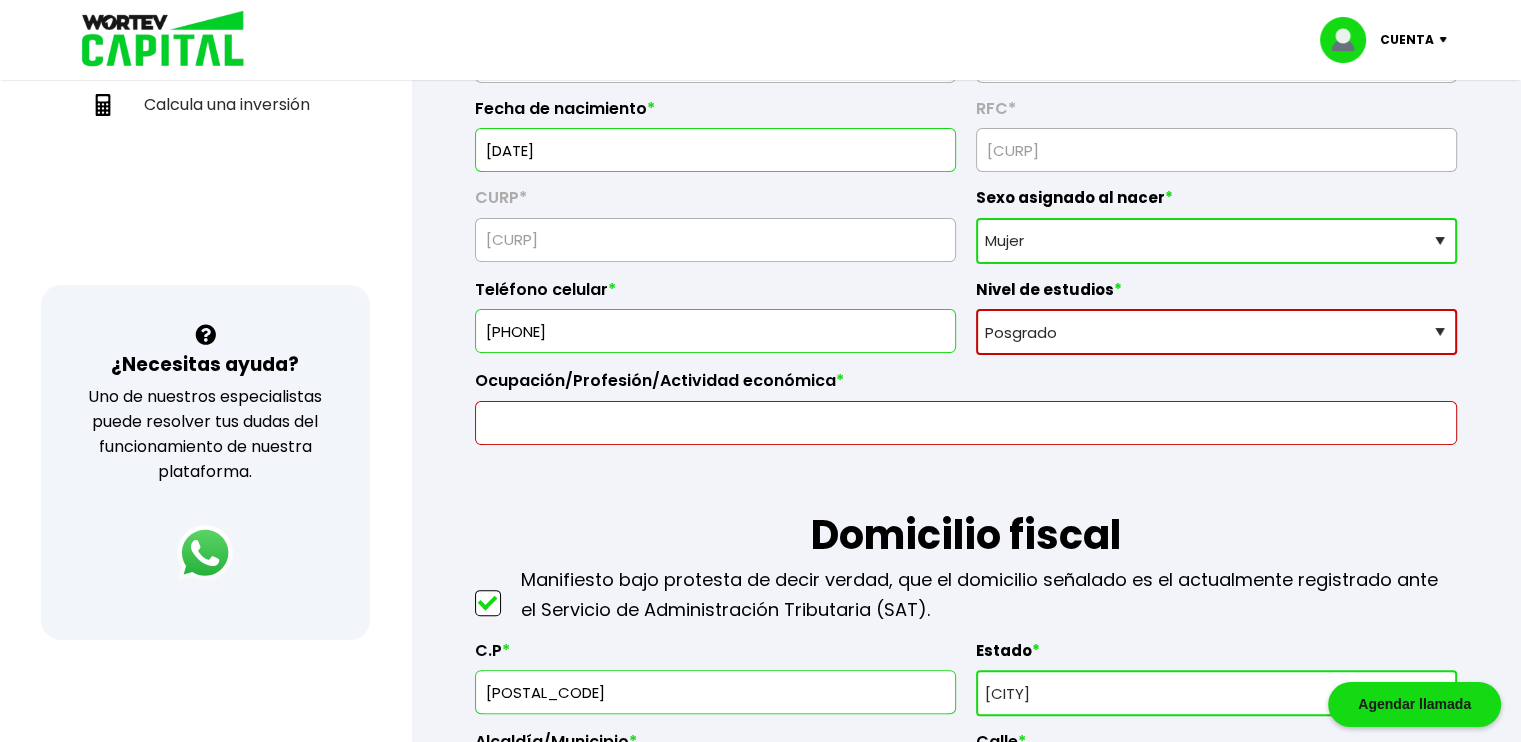 click on "Nivel de estudios Primaria Secundaria Bachillerato Licenciatura Posgrado" at bounding box center [1216, 332] 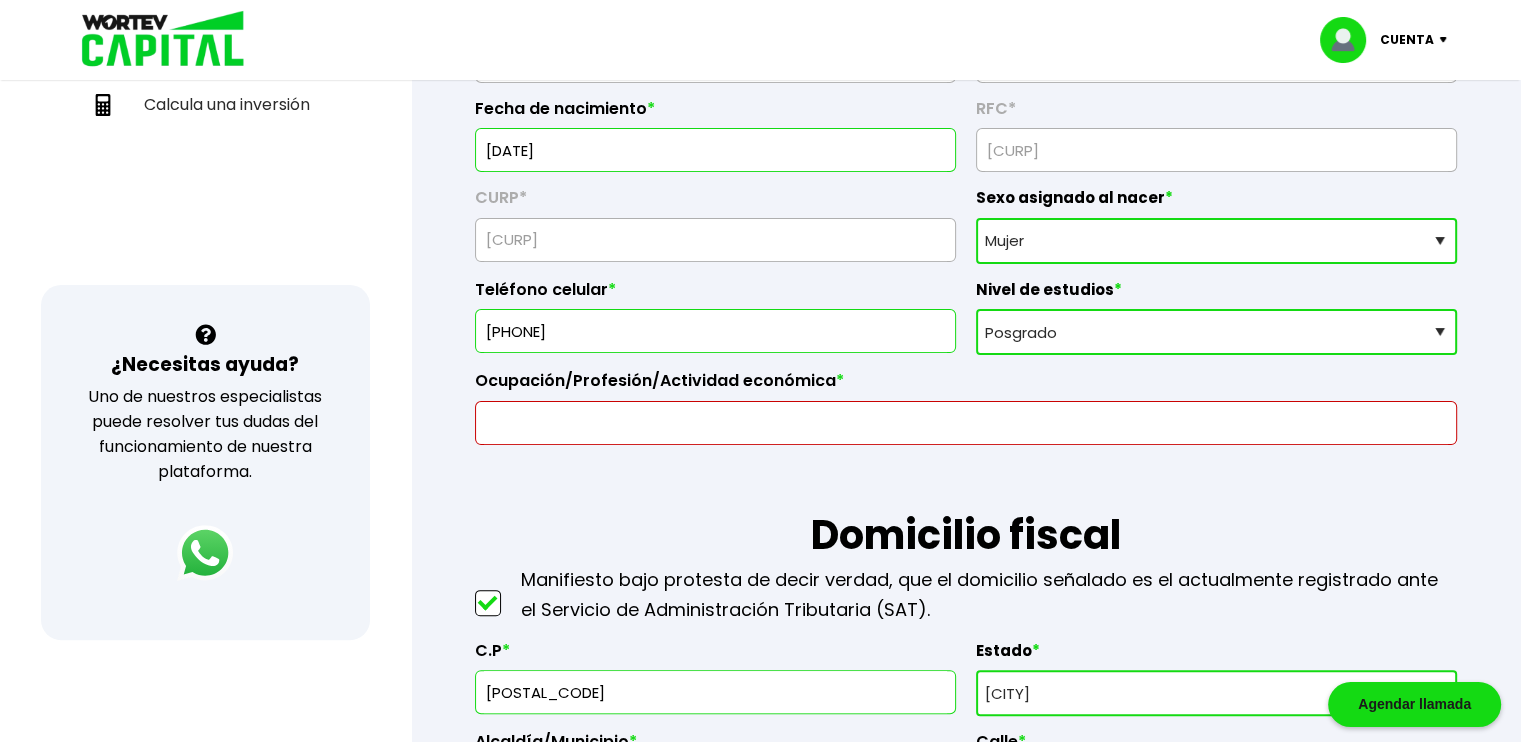 click at bounding box center (966, 423) 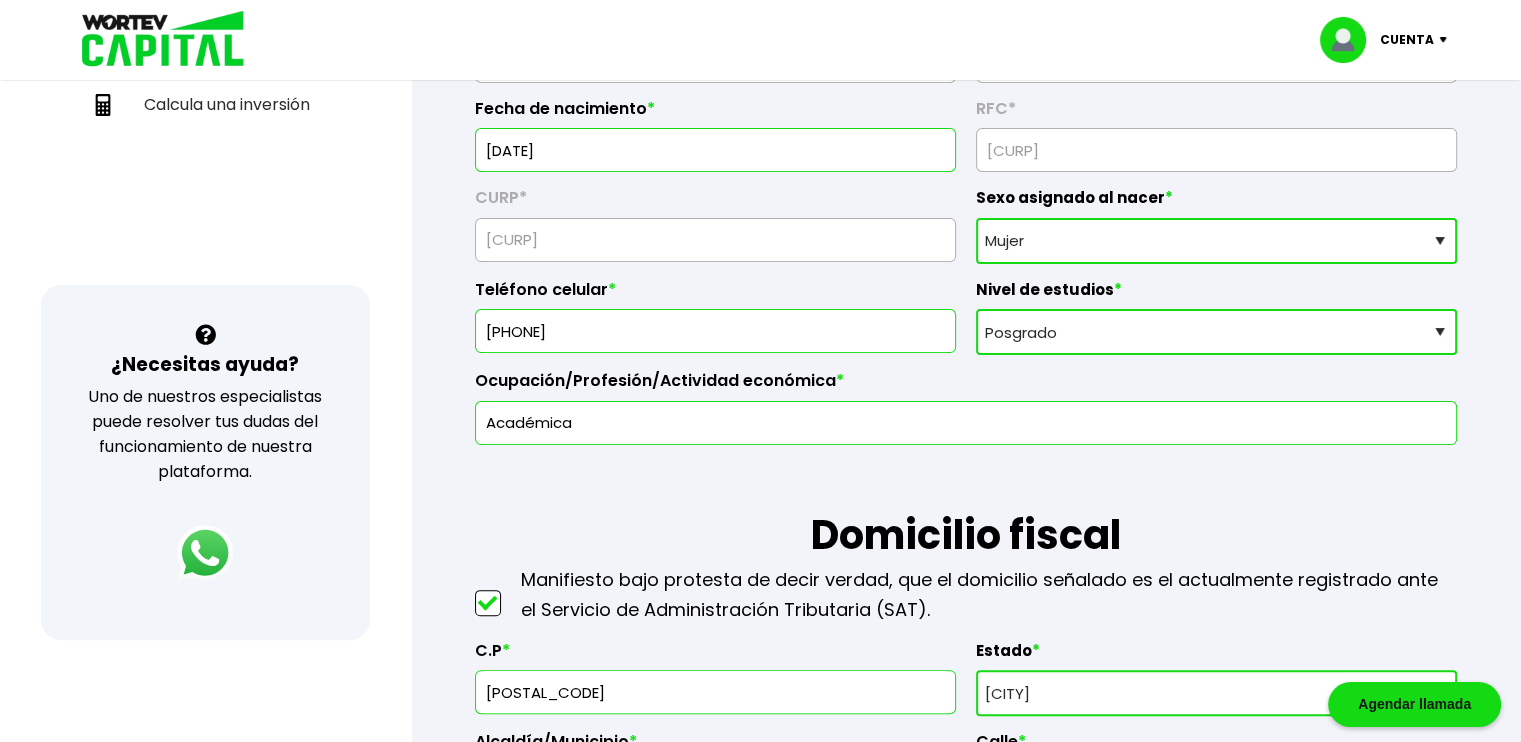 type on "Académica" 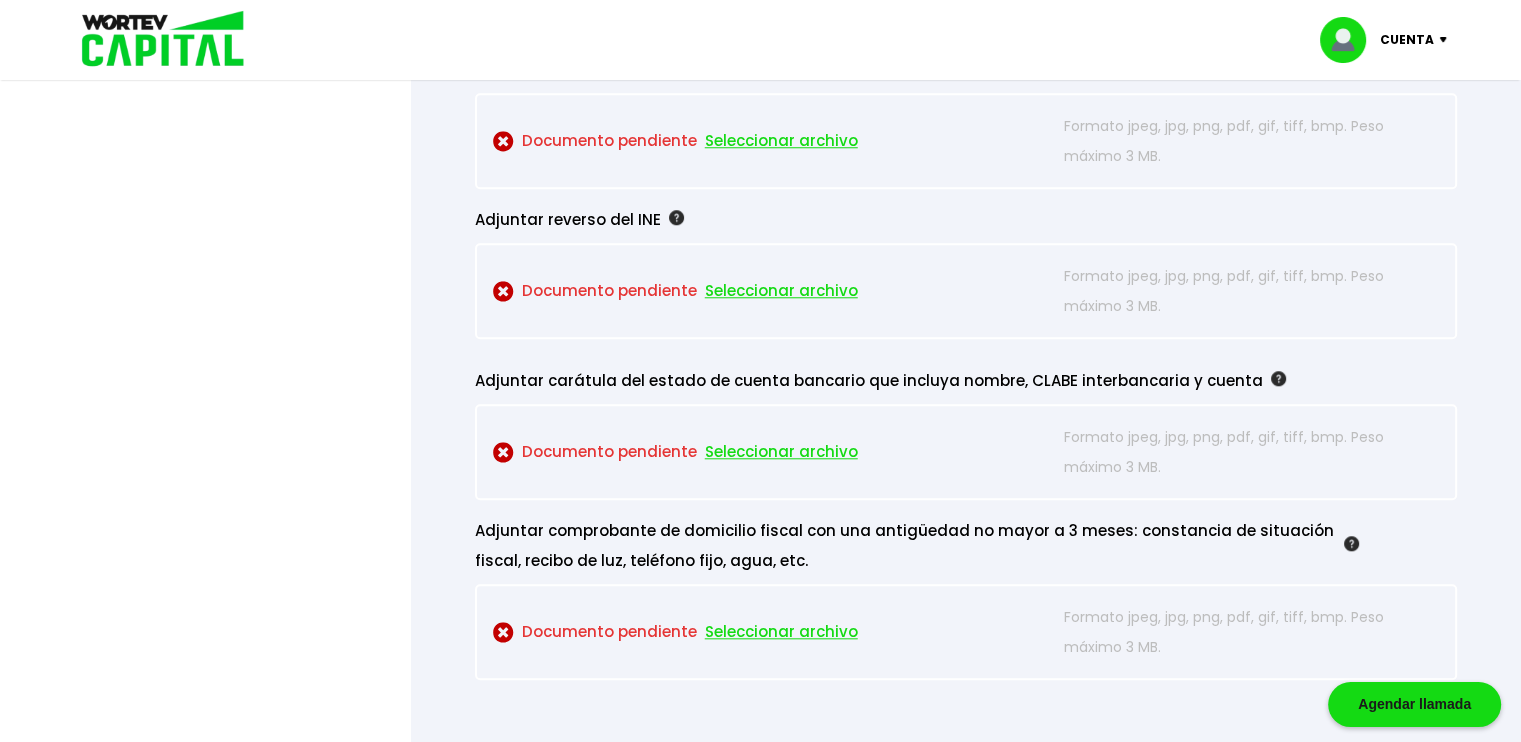 scroll, scrollTop: 1866, scrollLeft: 0, axis: vertical 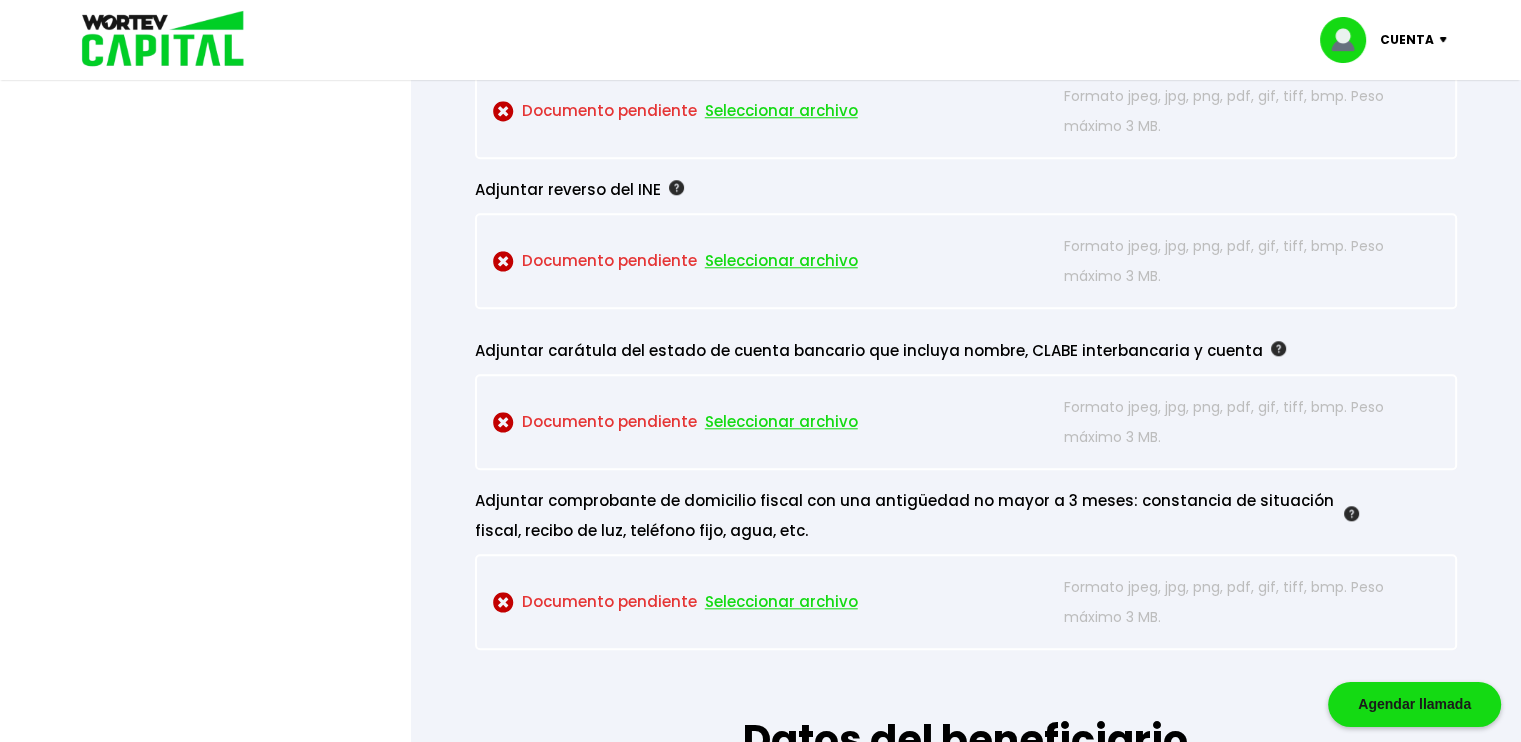 click on "Seleccionar archivo" at bounding box center (781, 602) 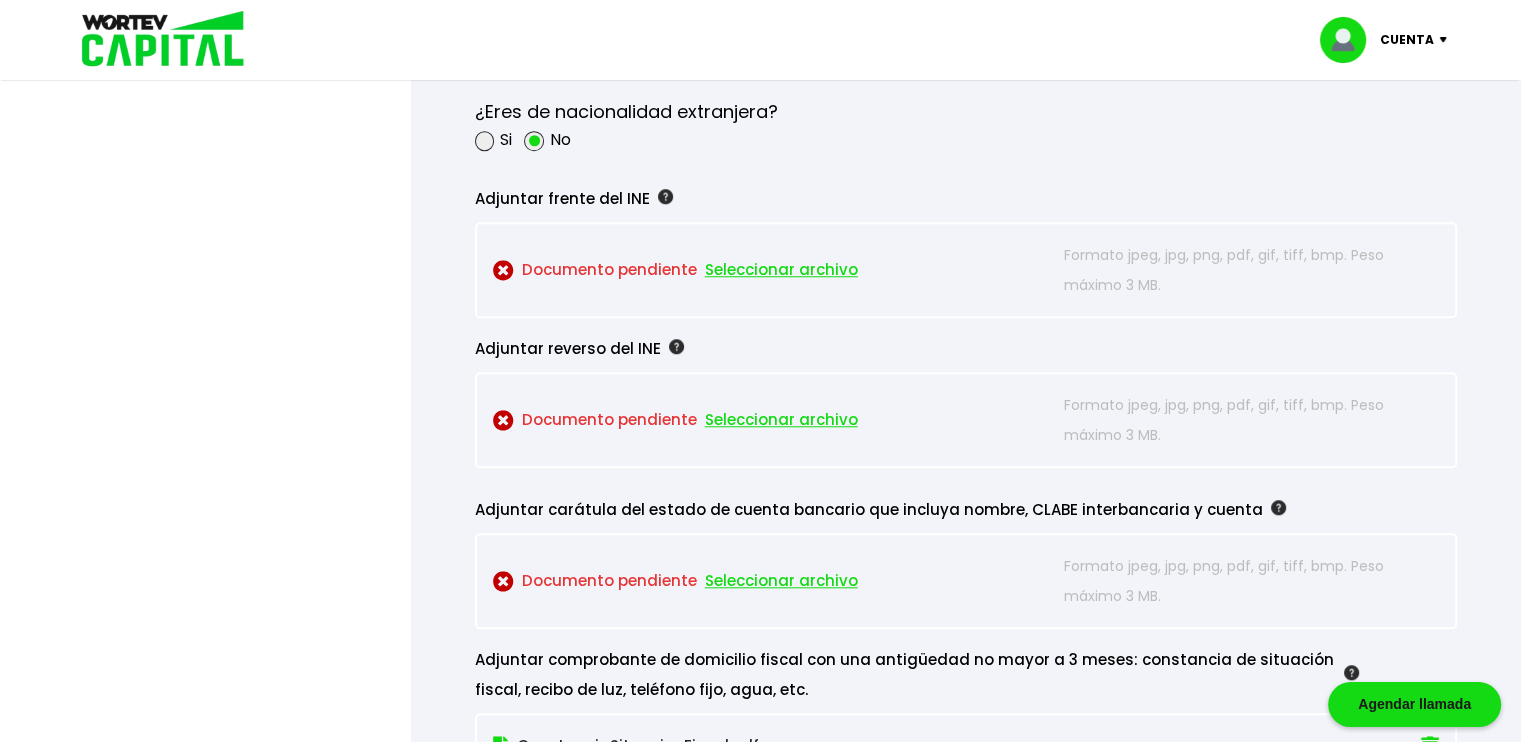 scroll, scrollTop: 1691, scrollLeft: 0, axis: vertical 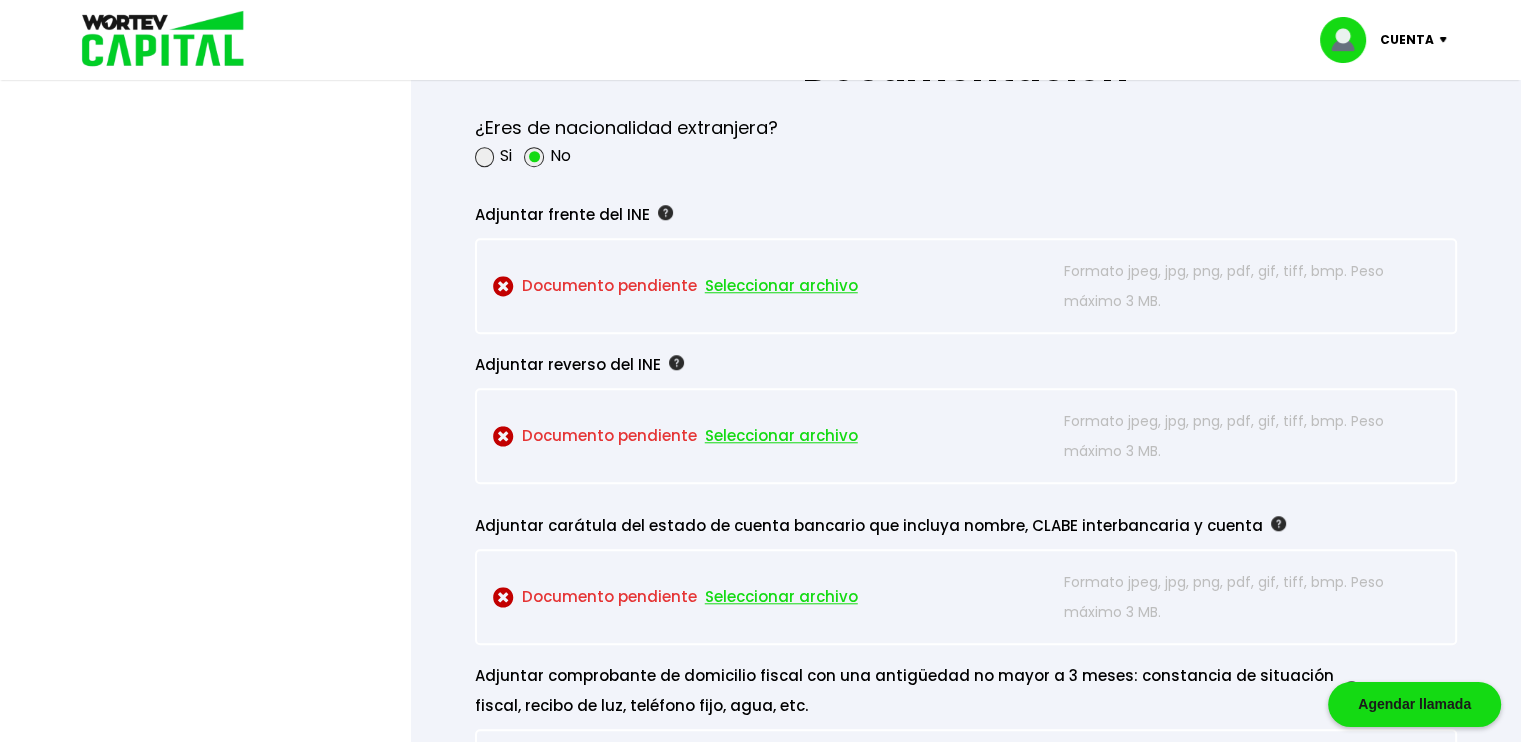 click on "Seleccionar archivo" at bounding box center [781, 286] 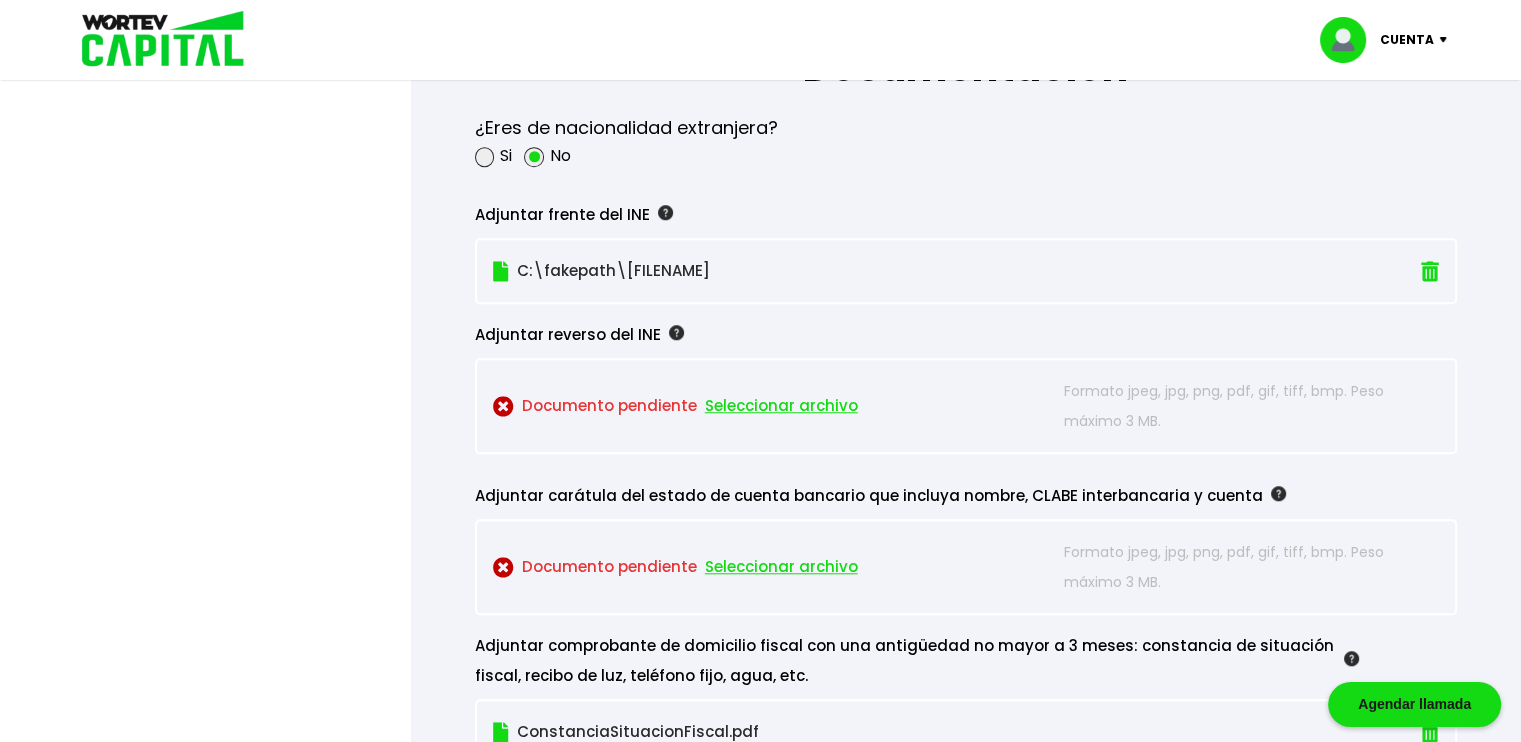 click on "Seleccionar archivo" at bounding box center [781, 406] 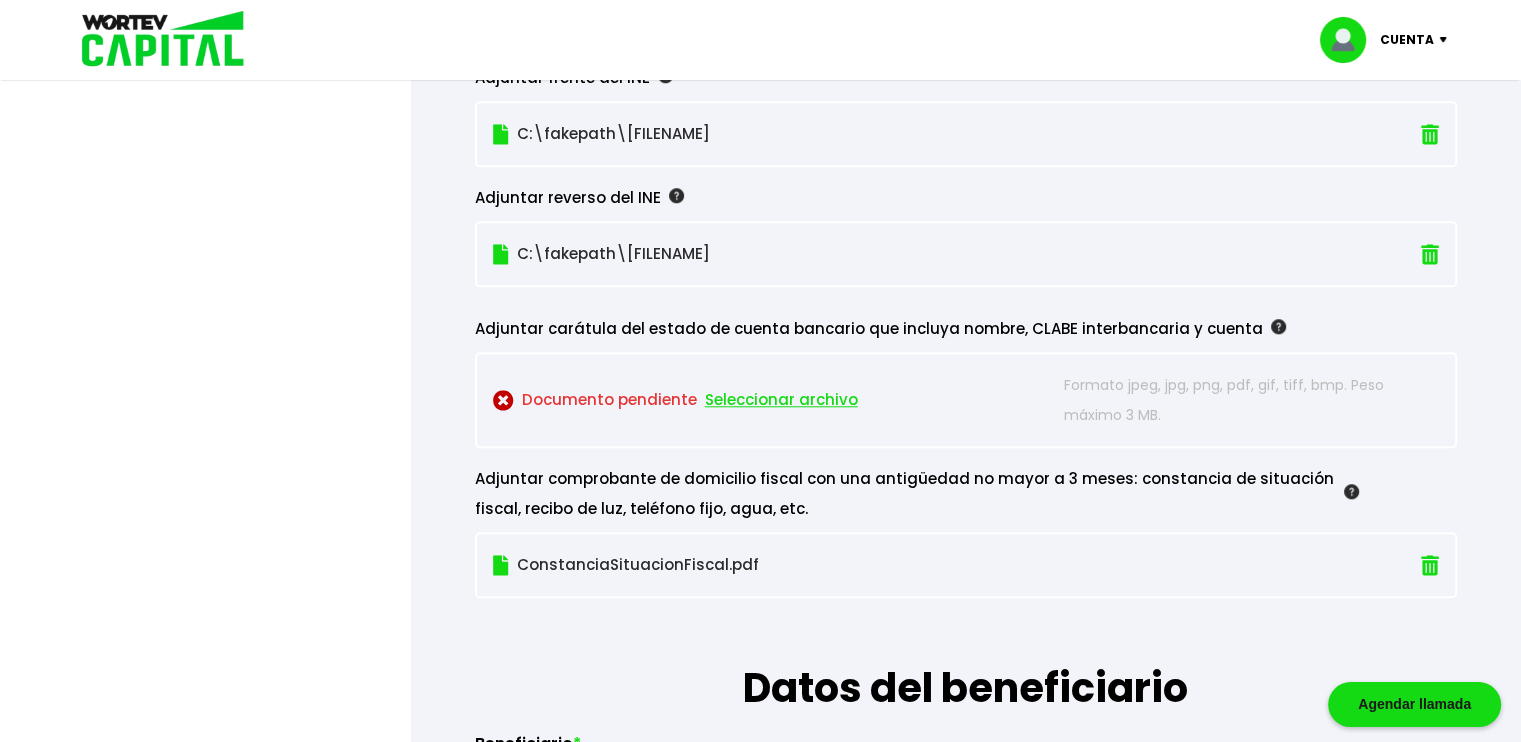 scroll, scrollTop: 1828, scrollLeft: 0, axis: vertical 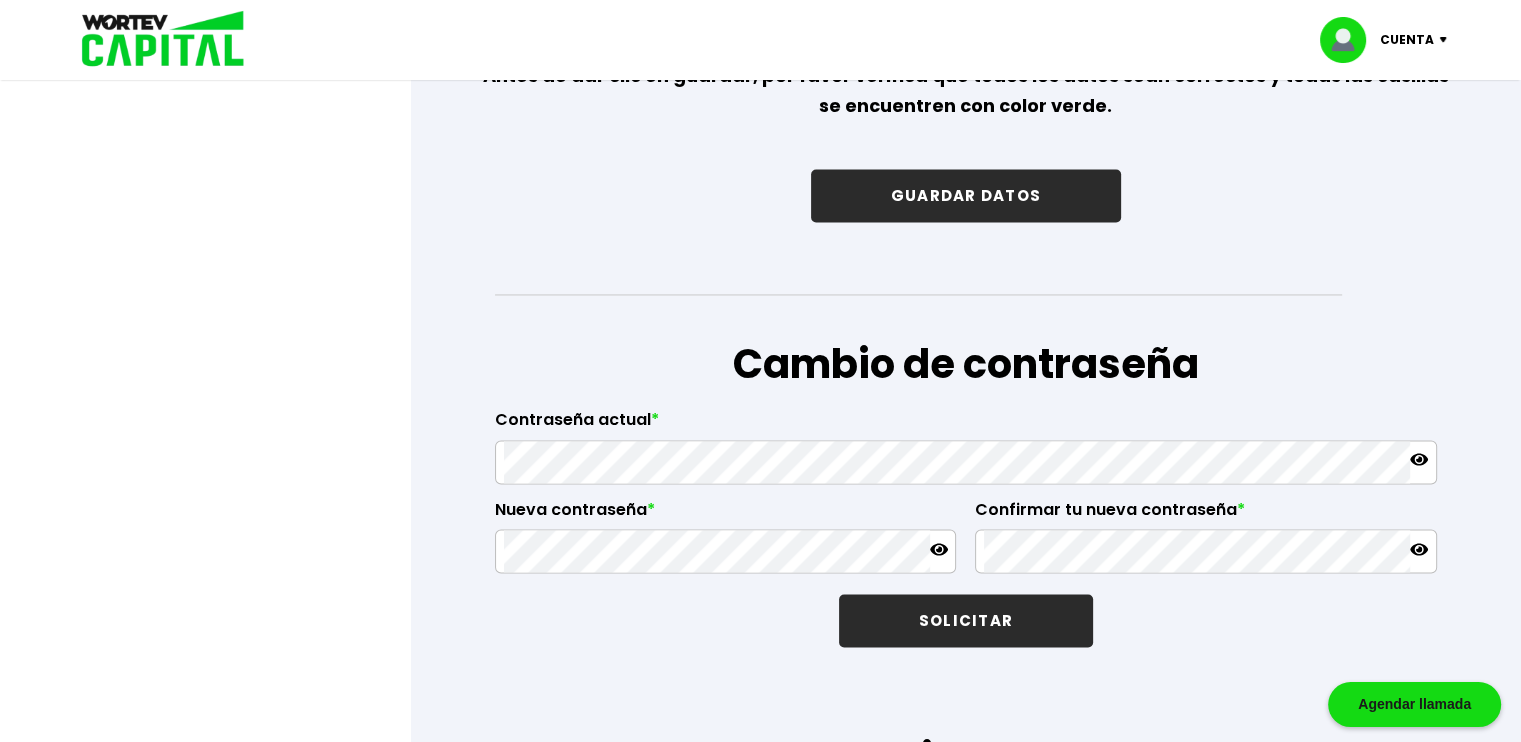 click on "GUARDAR DATOS" at bounding box center [966, 195] 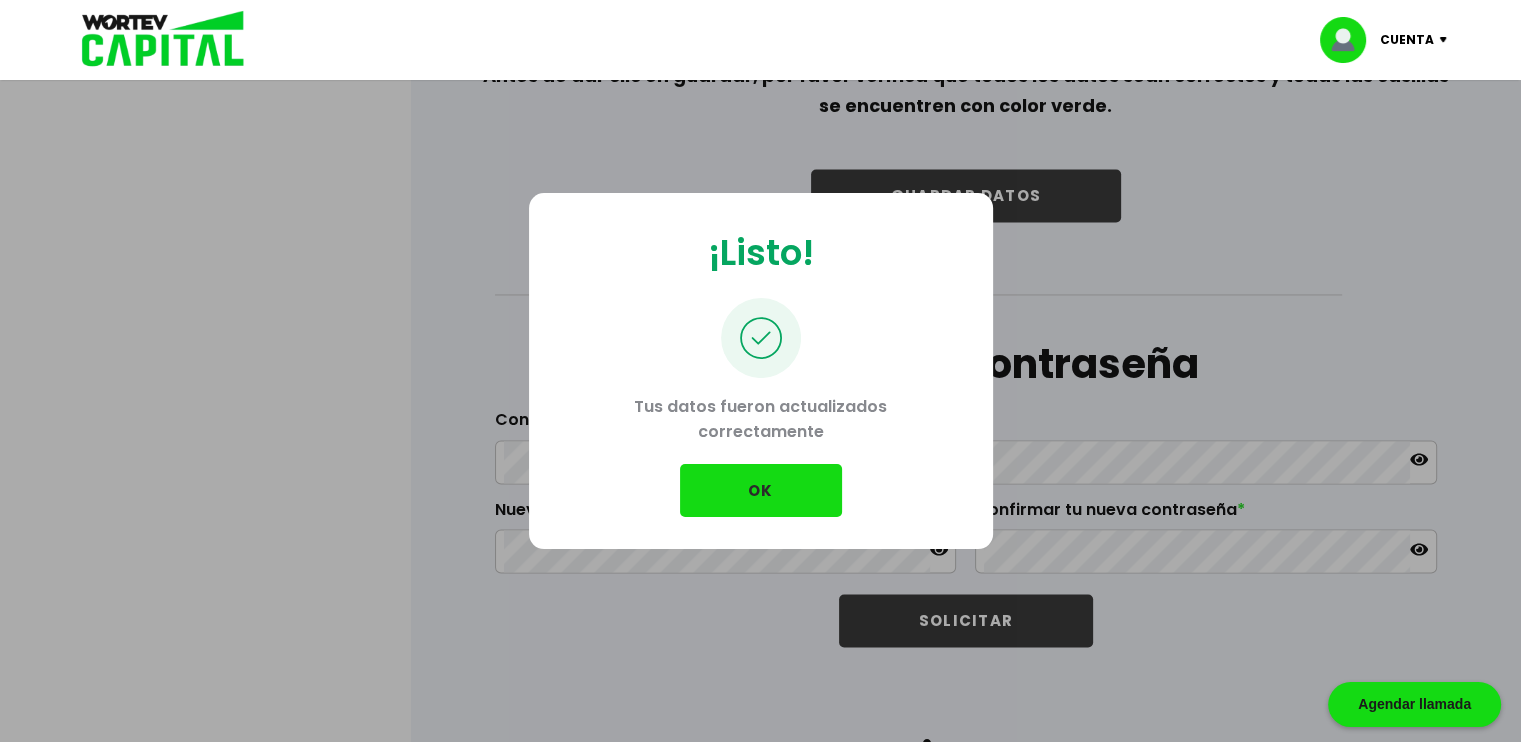click on "OK" at bounding box center [761, 490] 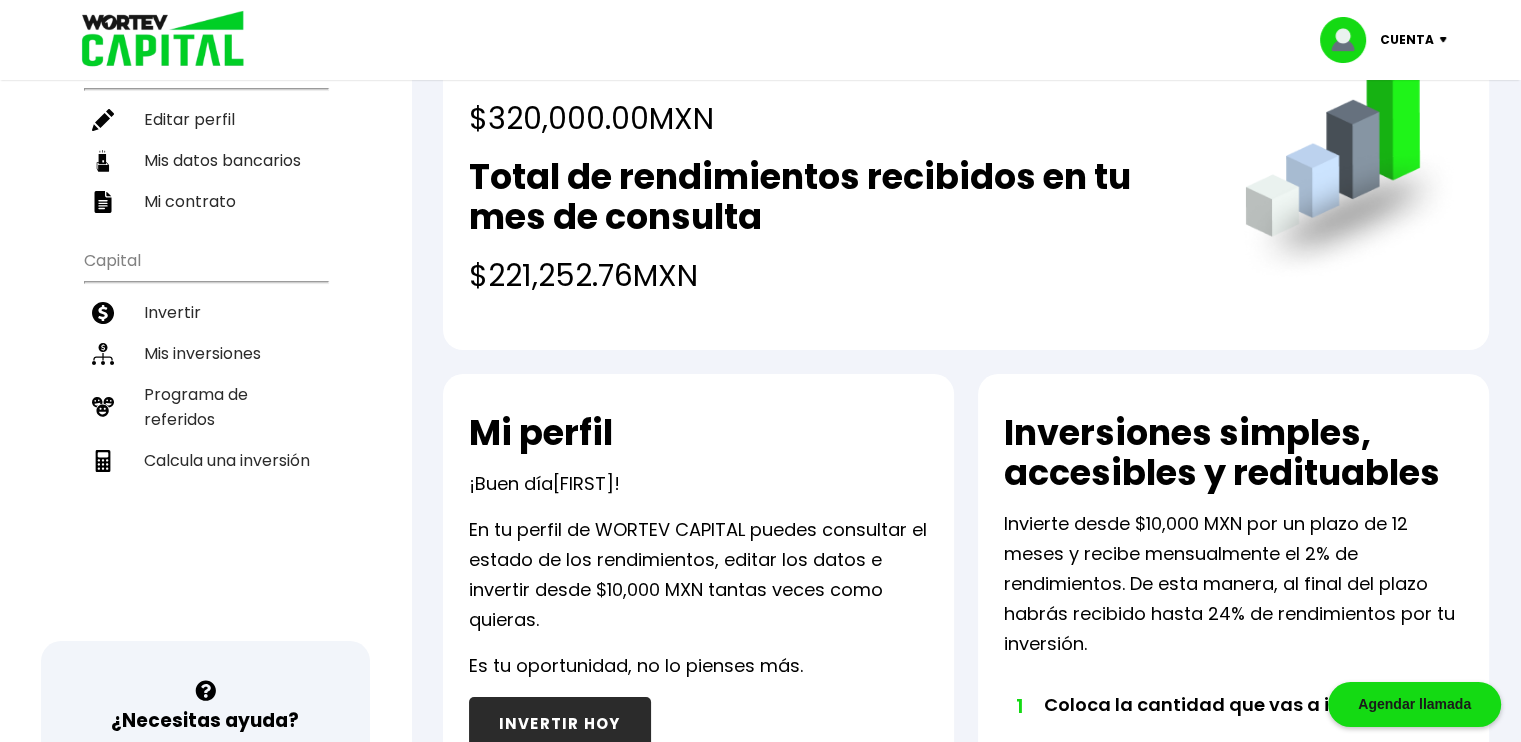 scroll, scrollTop: 0, scrollLeft: 0, axis: both 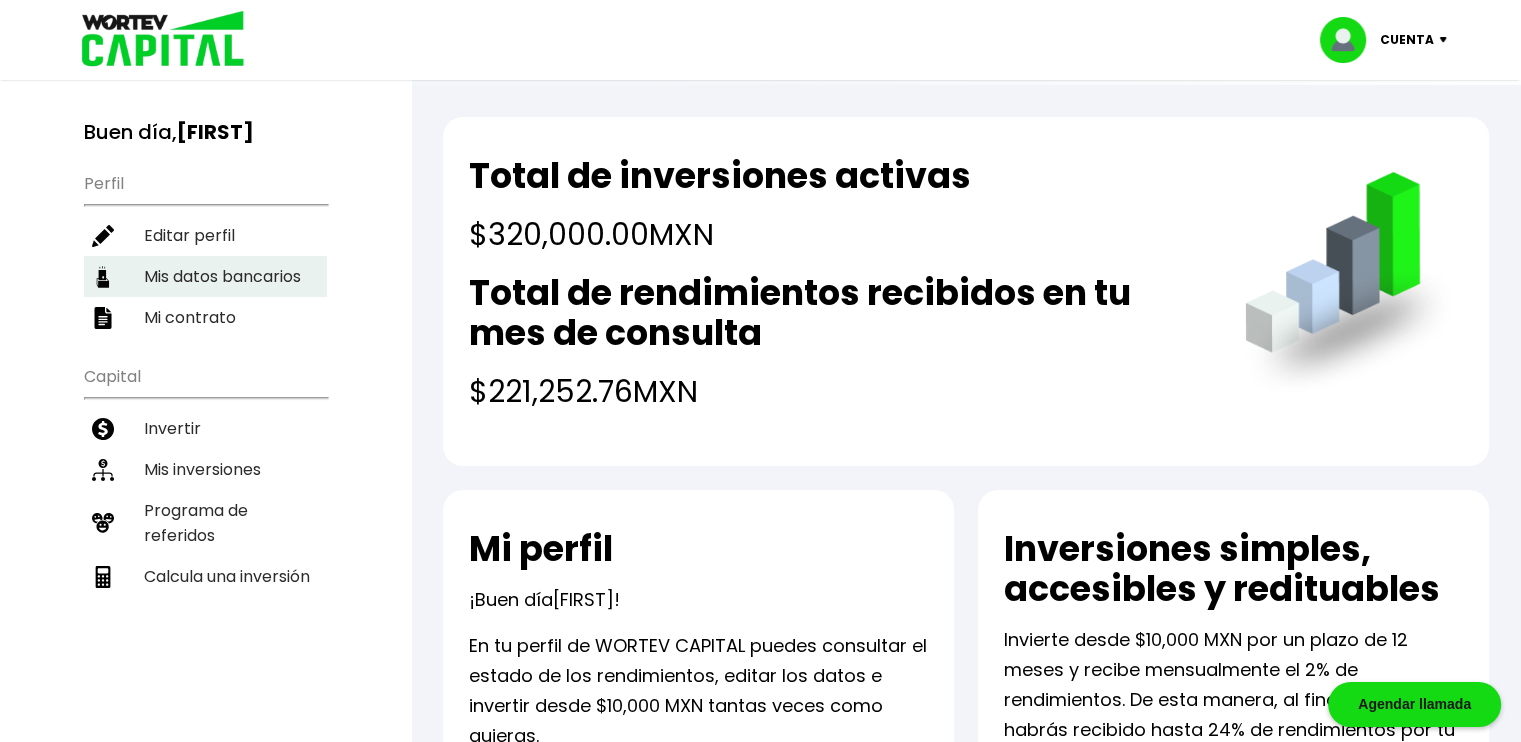 click on "Mis datos bancarios" at bounding box center [205, 276] 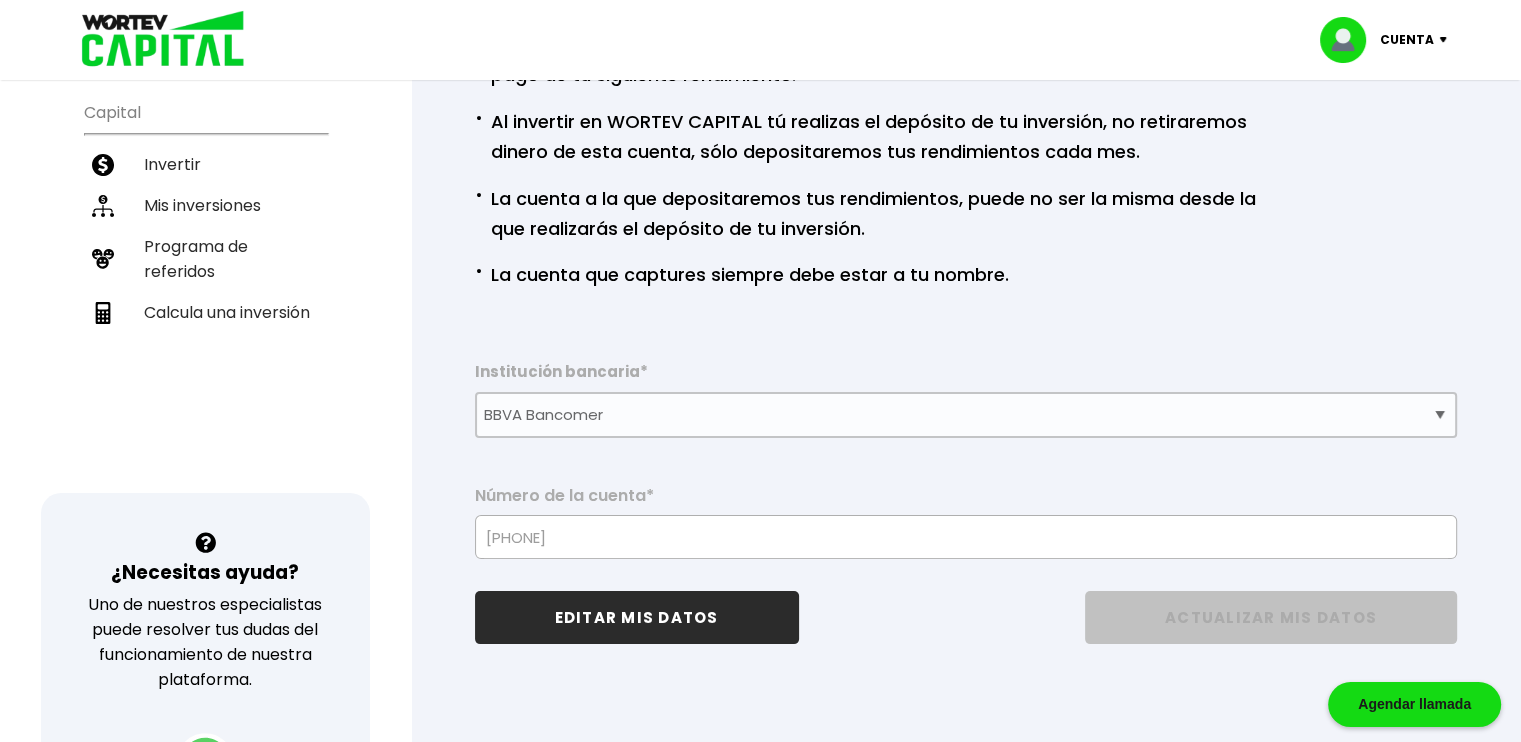 scroll, scrollTop: 10, scrollLeft: 0, axis: vertical 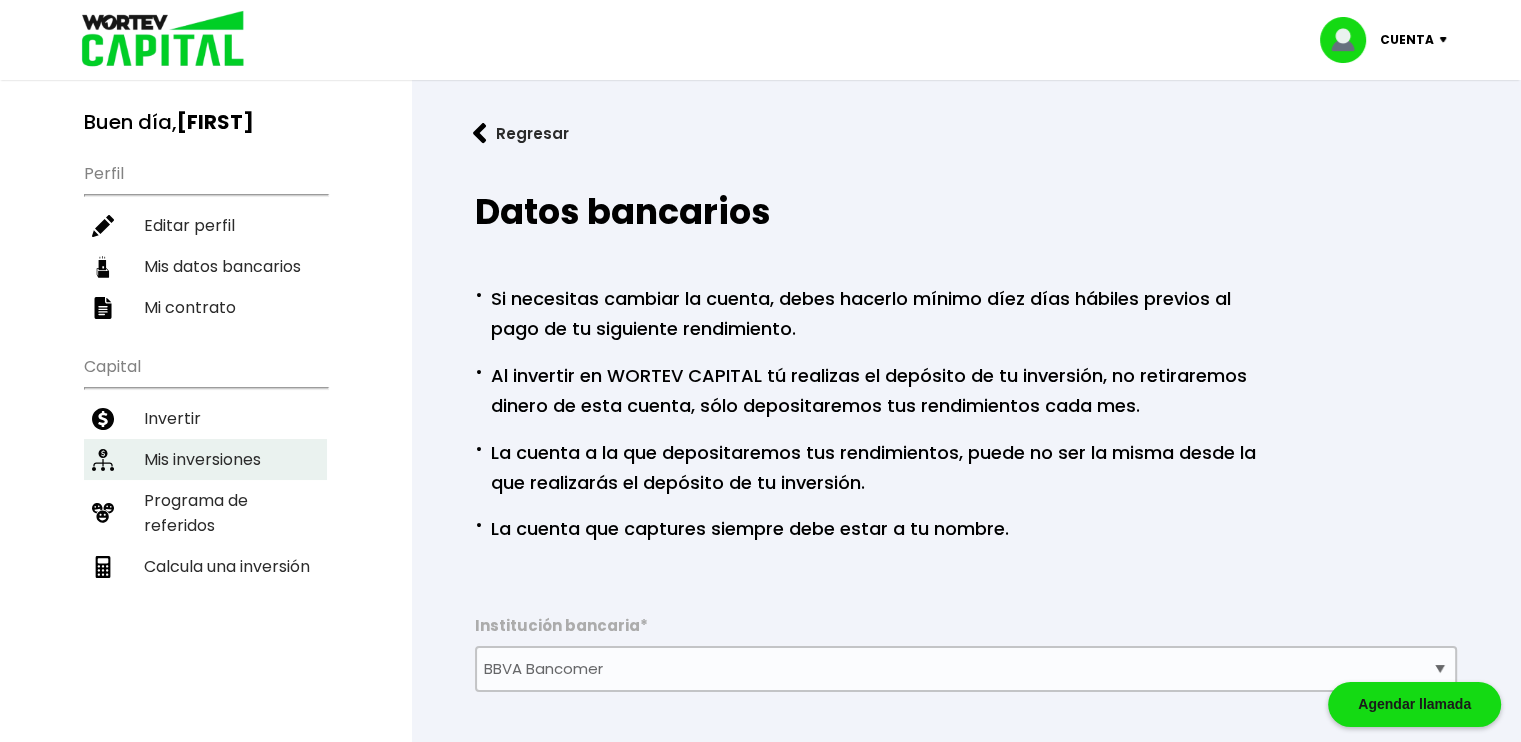 click on "Mis inversiones" at bounding box center [205, 459] 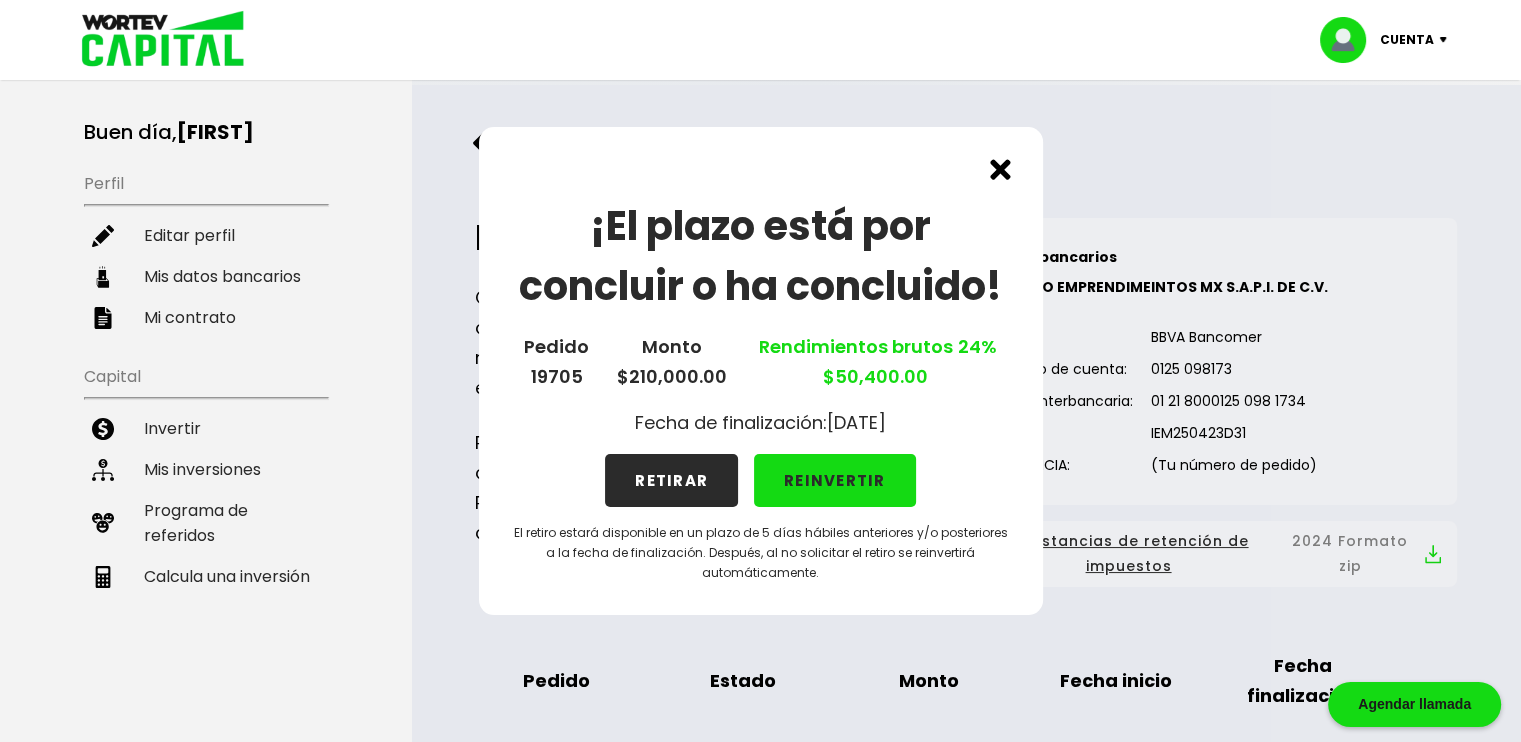 click on "REINVERTIR" at bounding box center [835, 480] 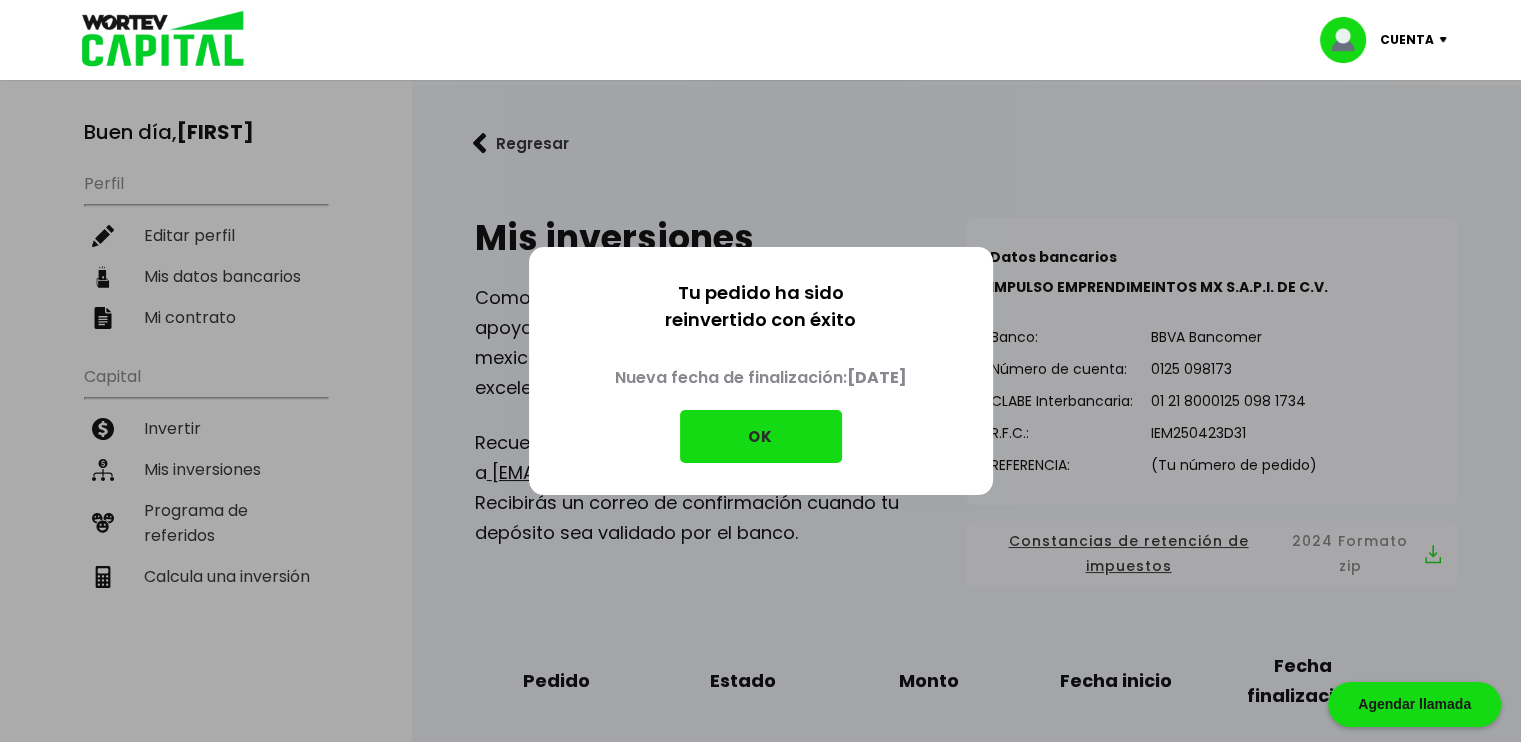 click on "OK" at bounding box center (761, 436) 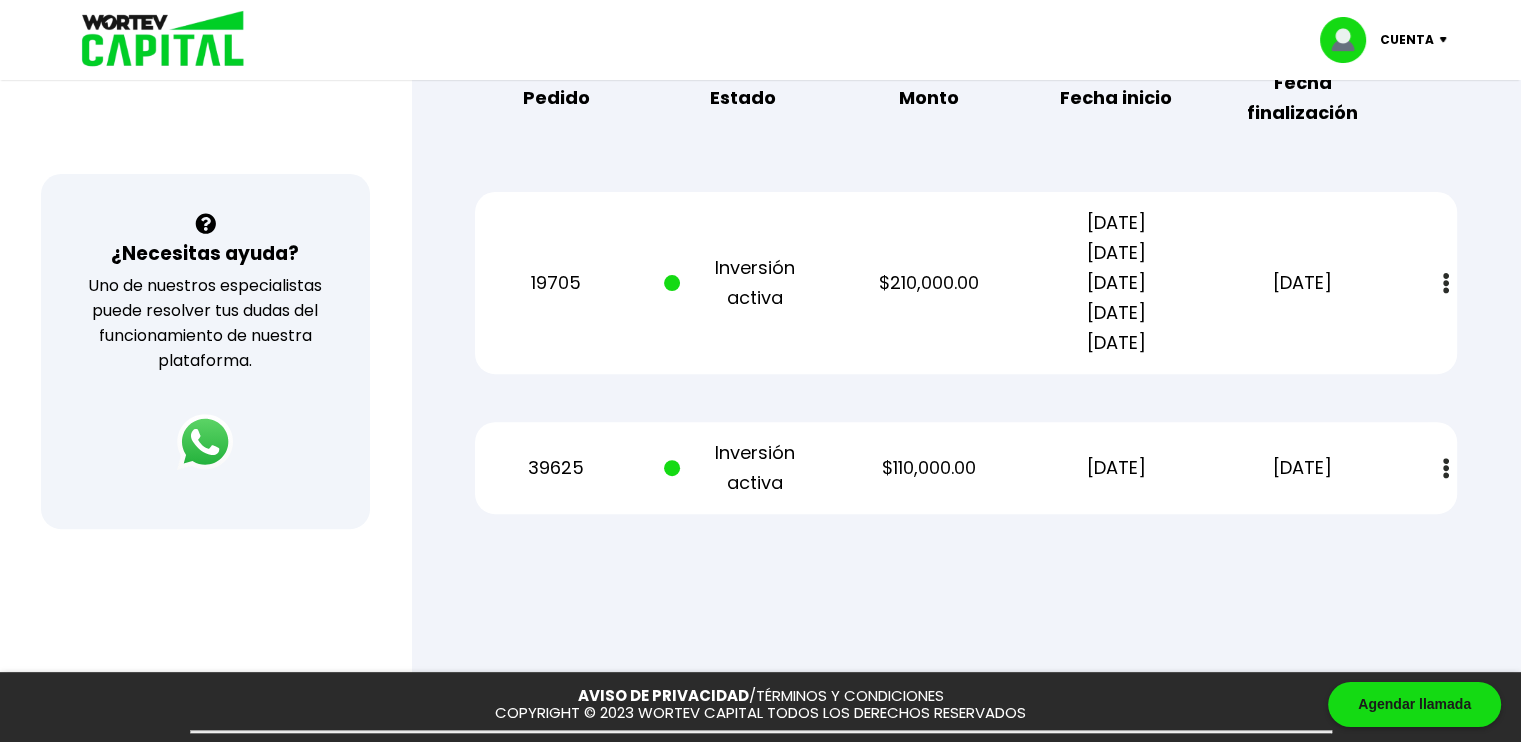 scroll, scrollTop: 582, scrollLeft: 0, axis: vertical 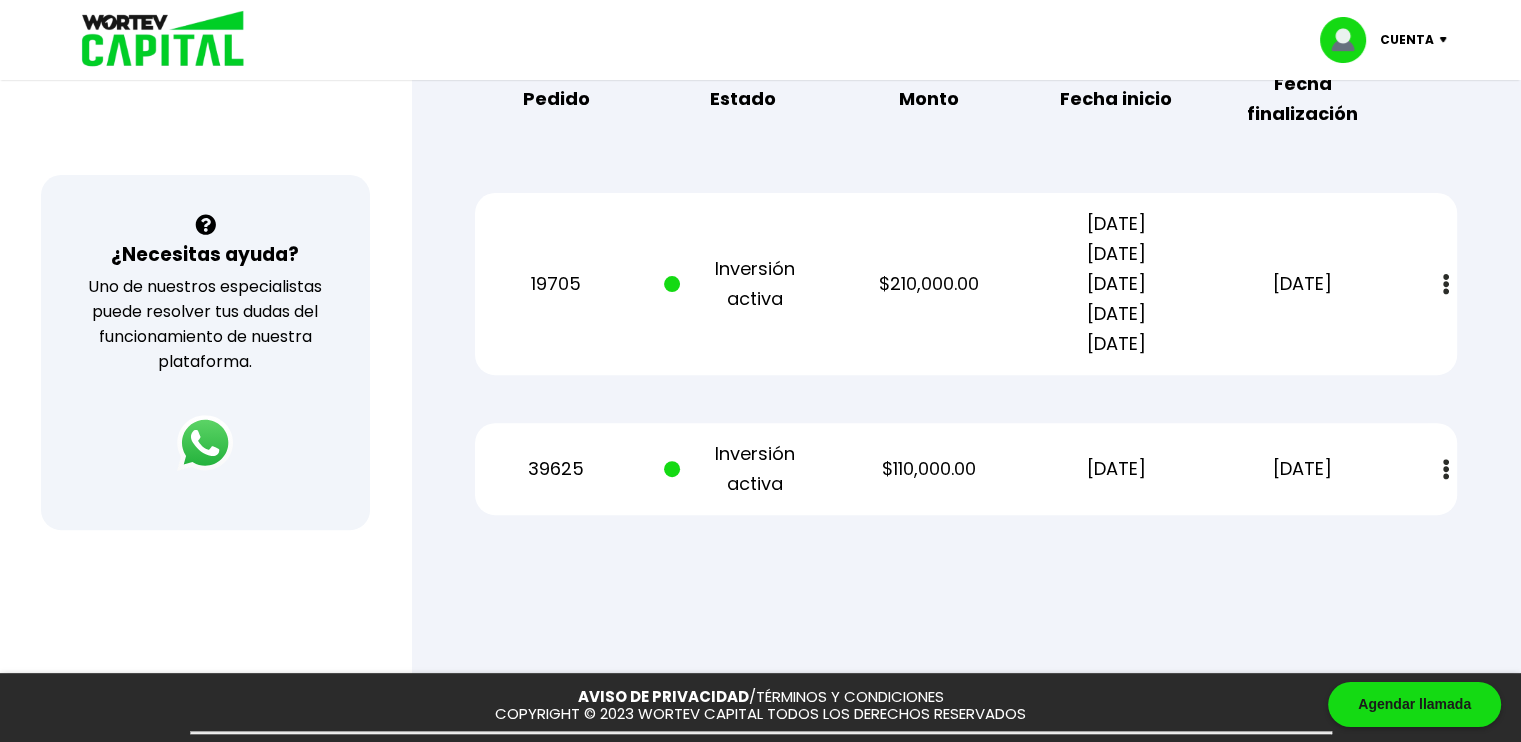 click at bounding box center (1446, 284) 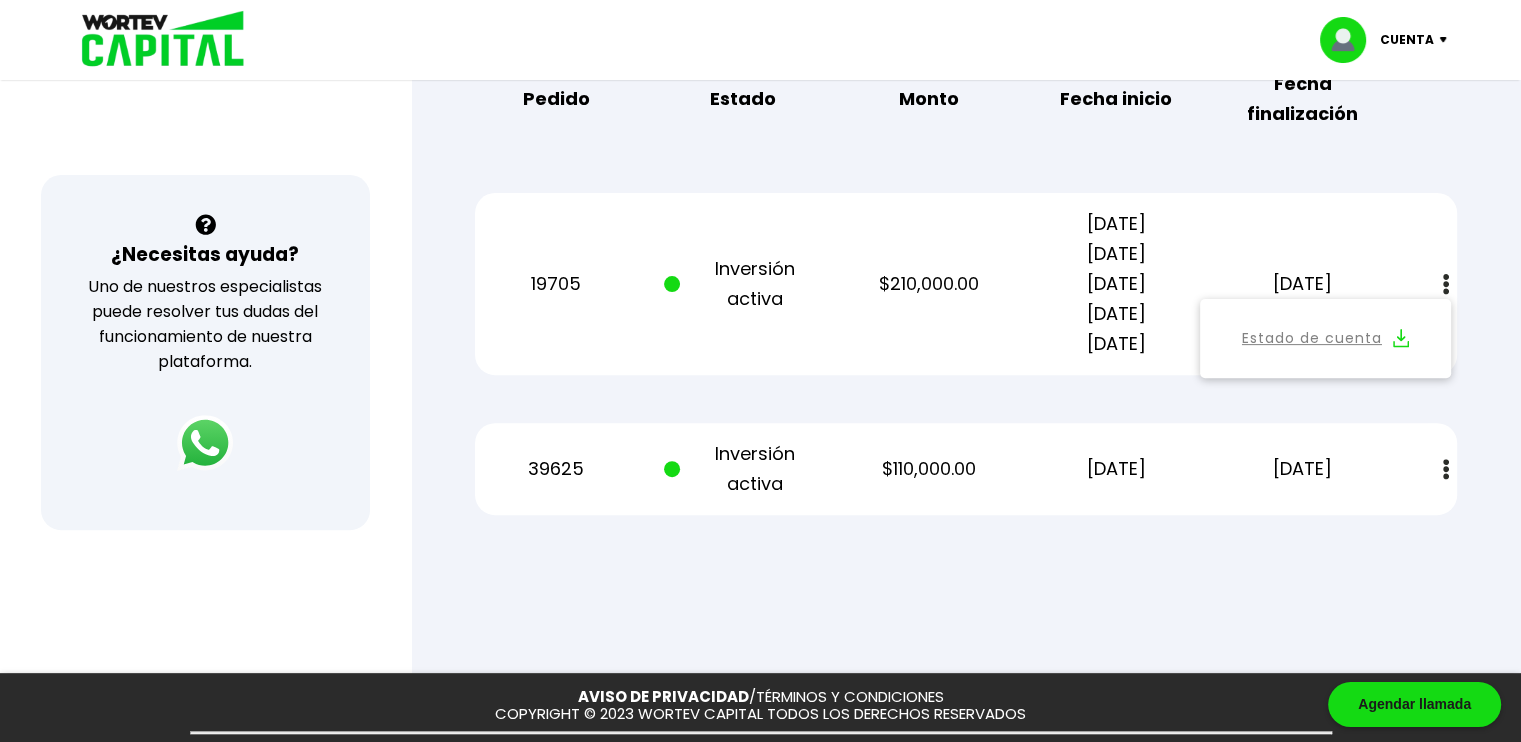 click on "Mis inversiones Como inversionista activo de WORTEV CAPITAL, apoyas el crecimiento de emprendimientos mexicanos de alto impacto mientras recibes excelentes rendimientos mensuales. Recuerda enviar tu comprobante de tu transferencia a    [EMAIL] Recibirás un correo de confirmación cuando tu depósito sea validado por el banco. Datos bancarios VER MENOS IMPULSO EMPRENDIMEINTOS MX S.A.P.I. DE C.V. Banco:  [BANK_NAME] [BANK_NAME] Número de cuenta:  [ACCOUNT_NUMBER] [ACCOUNT_NUMBER] CLABE Interbancaria:  [CLABE] [CLABE] R.F.C.:  [RFC] [RFC] REFERENCIA:  [REFERENCE] ([REFERENCE]) Banco:  [BANK_NAME] [BANK_NAME] Número de cuenta:  [ACCOUNT_NUMBER] CLABE Interbancaria:  [CLABE] R.F.C.:  [RFC] REFERENCIA:  (Tu número de pedido) Recuerda enviar tu comprobante de tu transferencia a  [EMAIL] Recibirás un correo de confirmación cuando tu depósito sea validado por el banco. Constancias de retención de impuestos  2024 Formato zip  Pedido Estado Monto Fecha inicio Fecha finalización 19705 Inversión activa 39625" at bounding box center (966, 75) 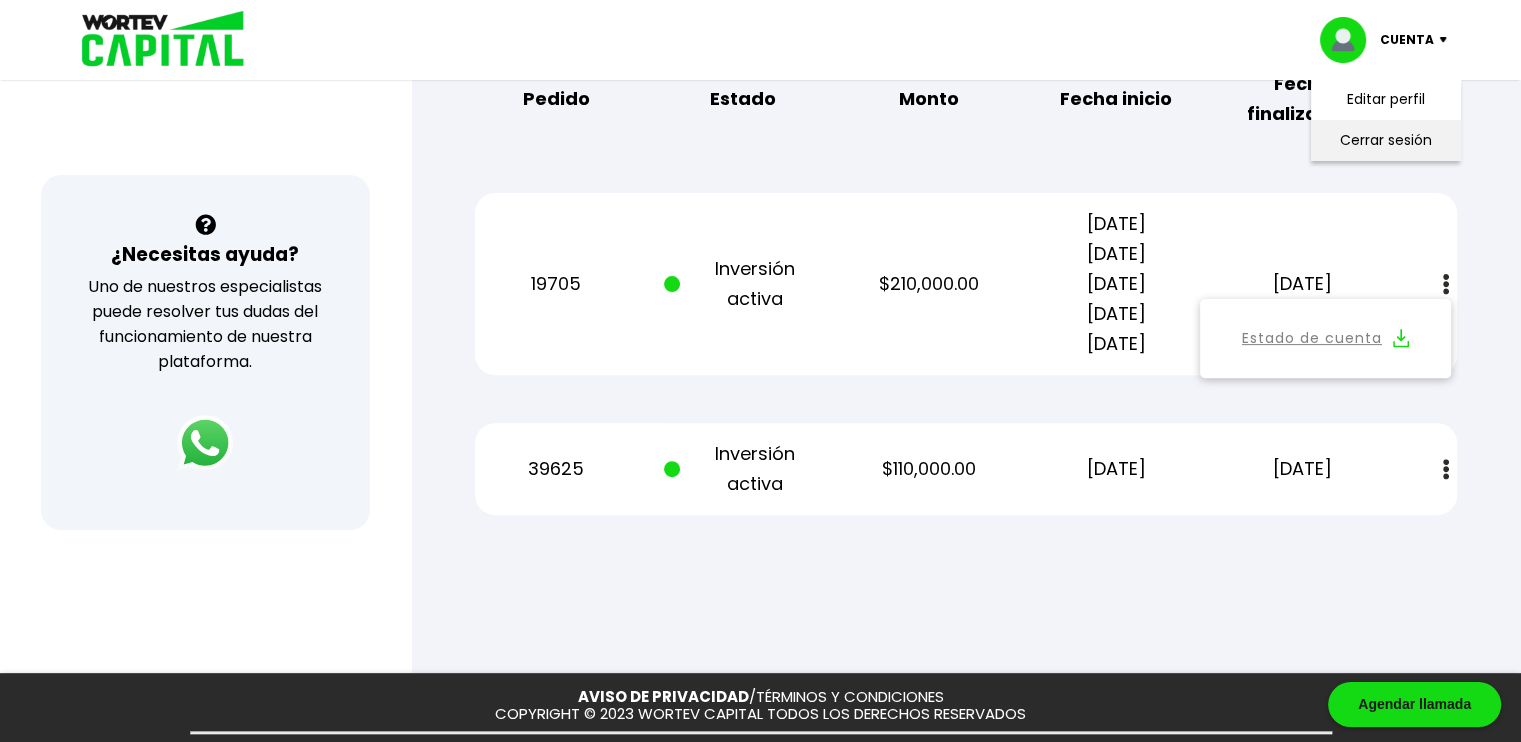 click on "Cerrar sesión" at bounding box center (1386, 140) 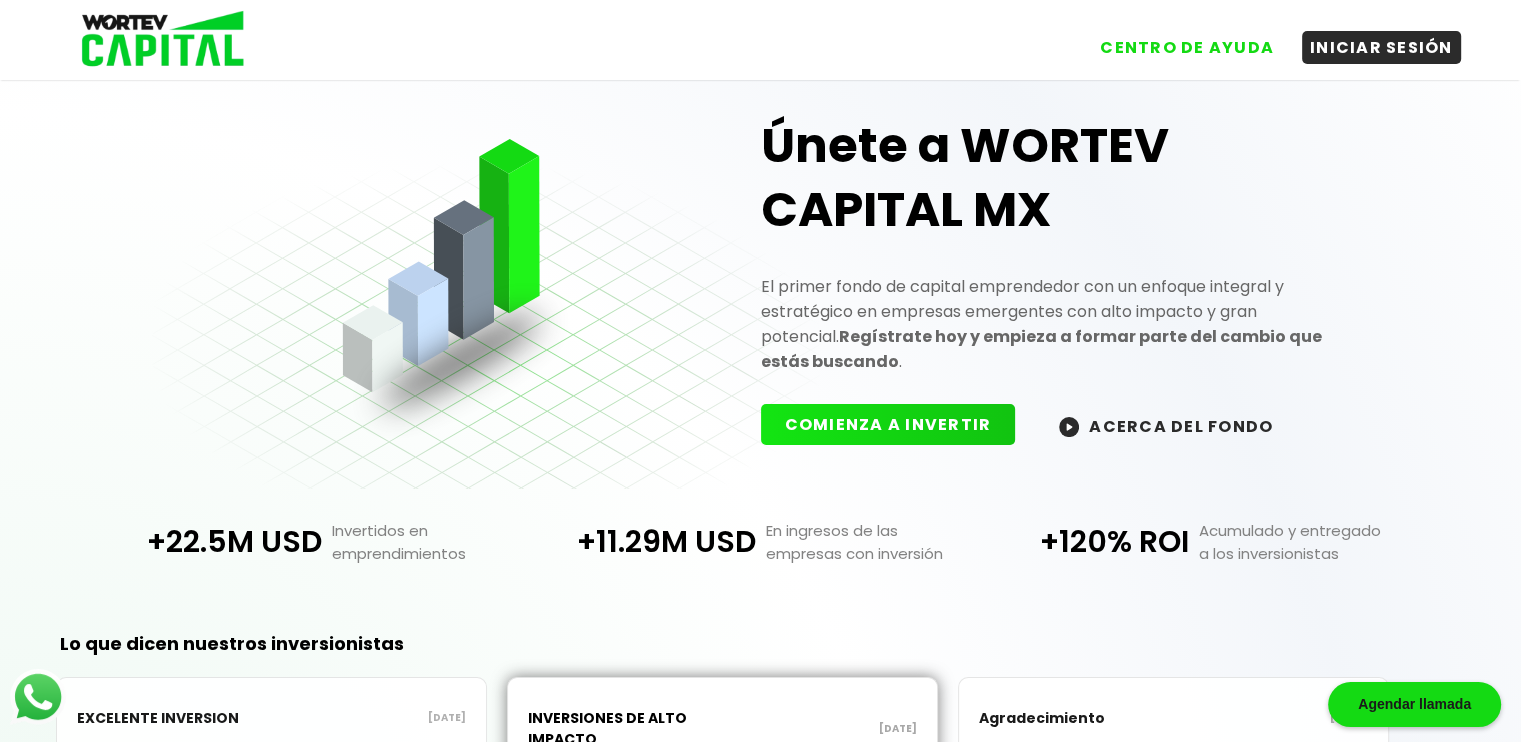 scroll, scrollTop: 0, scrollLeft: 0, axis: both 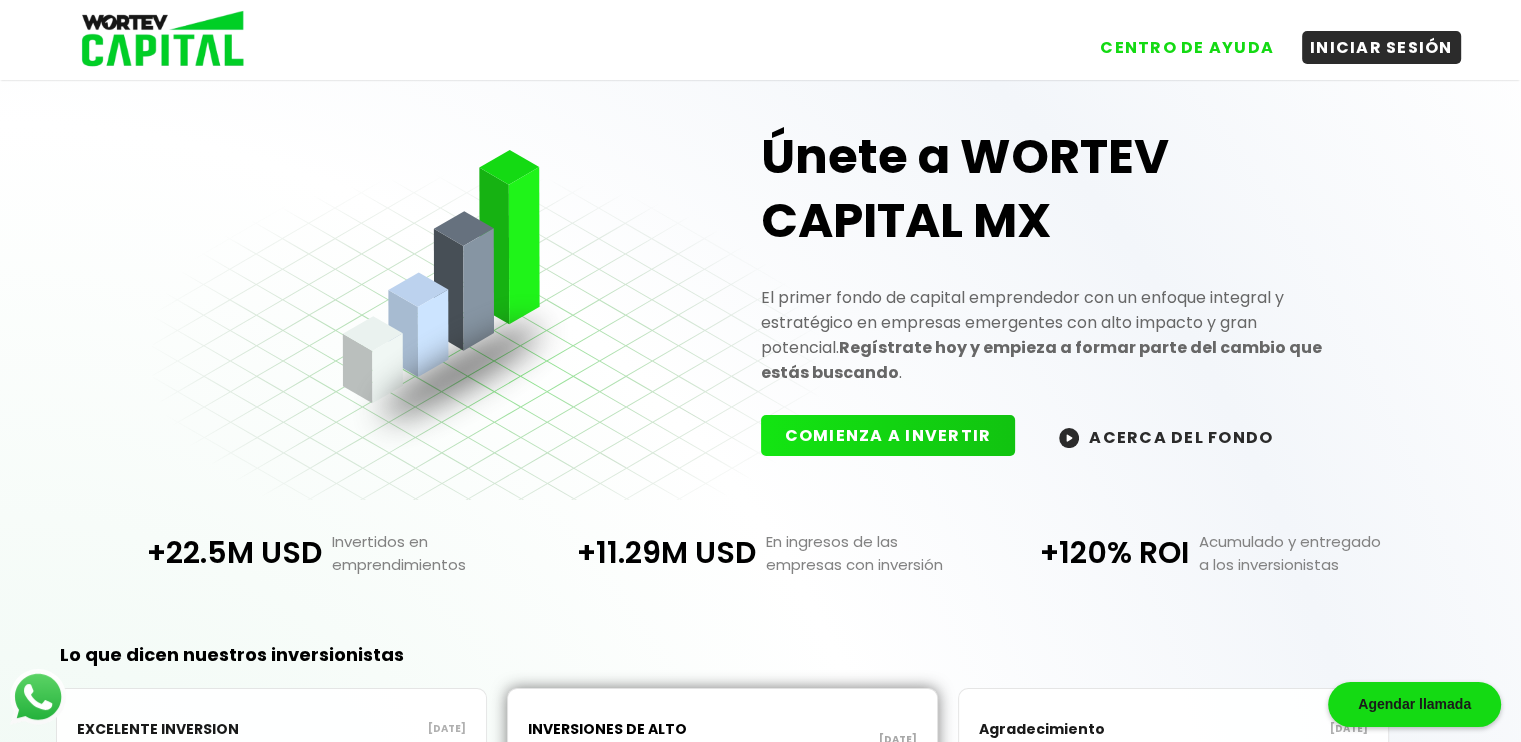 click at bounding box center [156, 40] 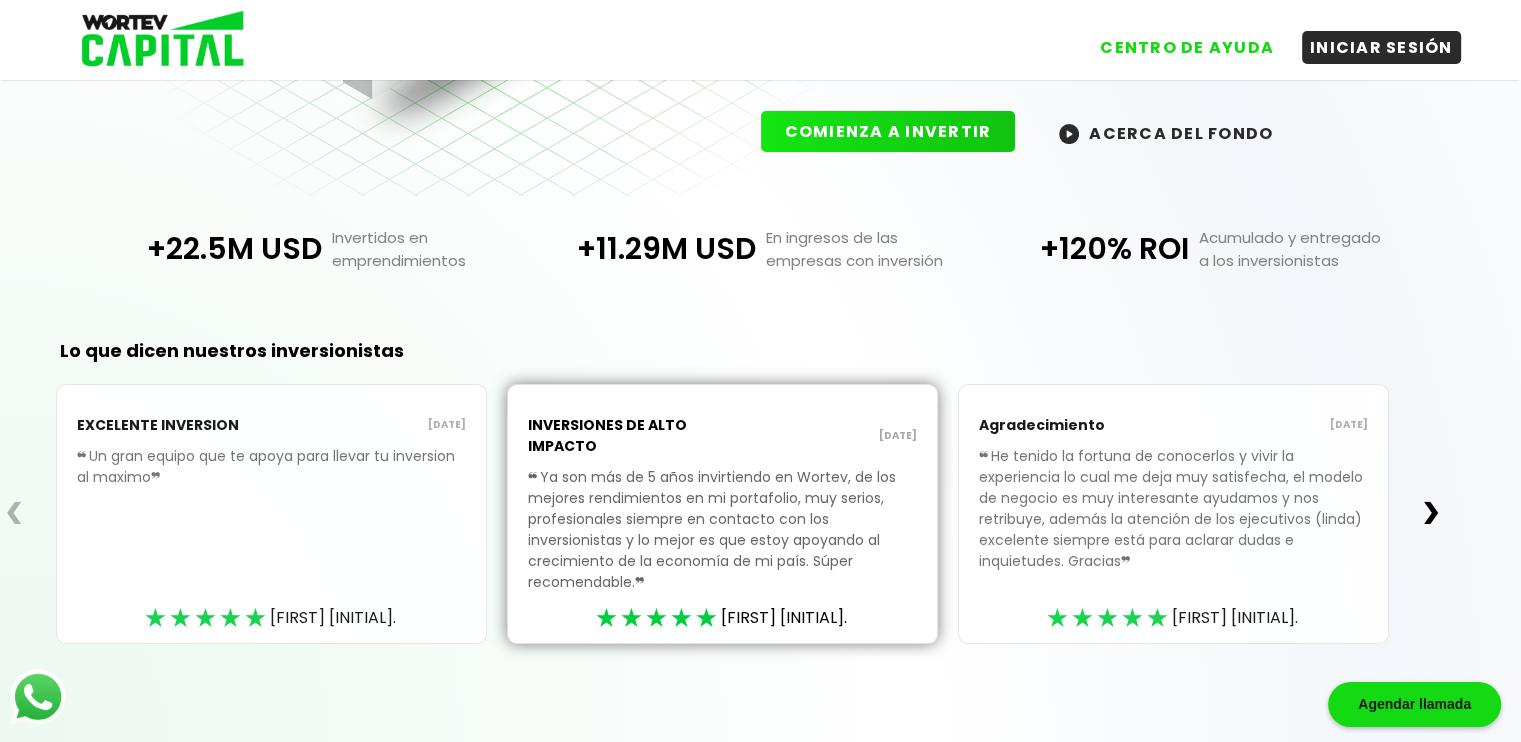 scroll, scrollTop: 0, scrollLeft: 0, axis: both 